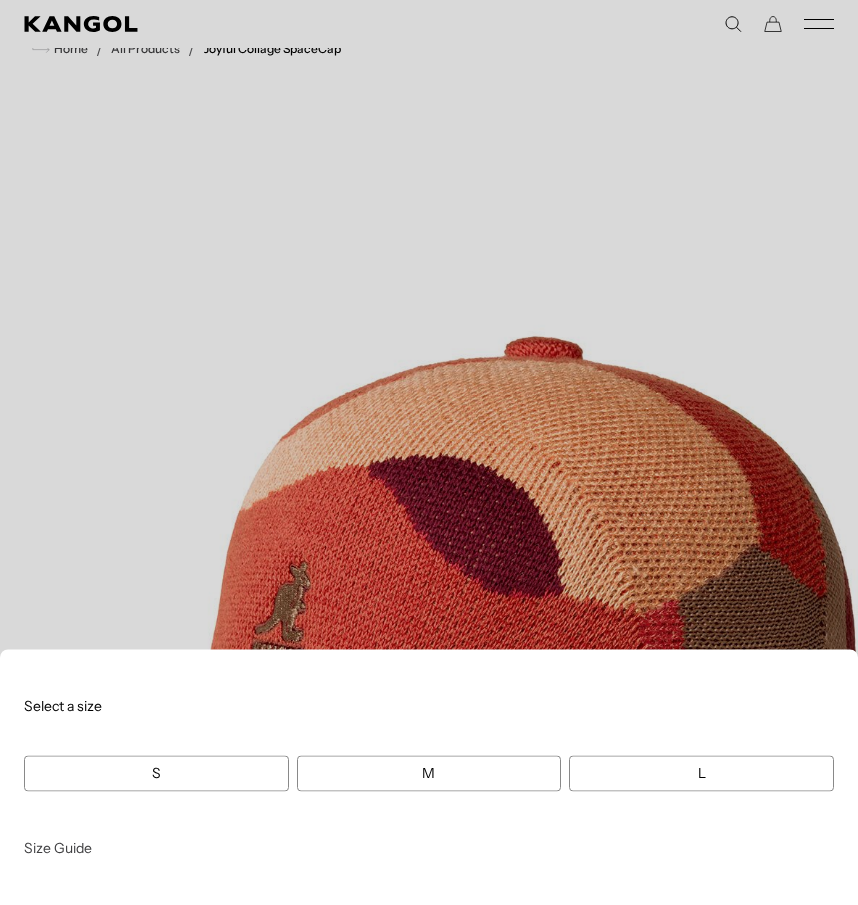 scroll, scrollTop: 0, scrollLeft: 0, axis: both 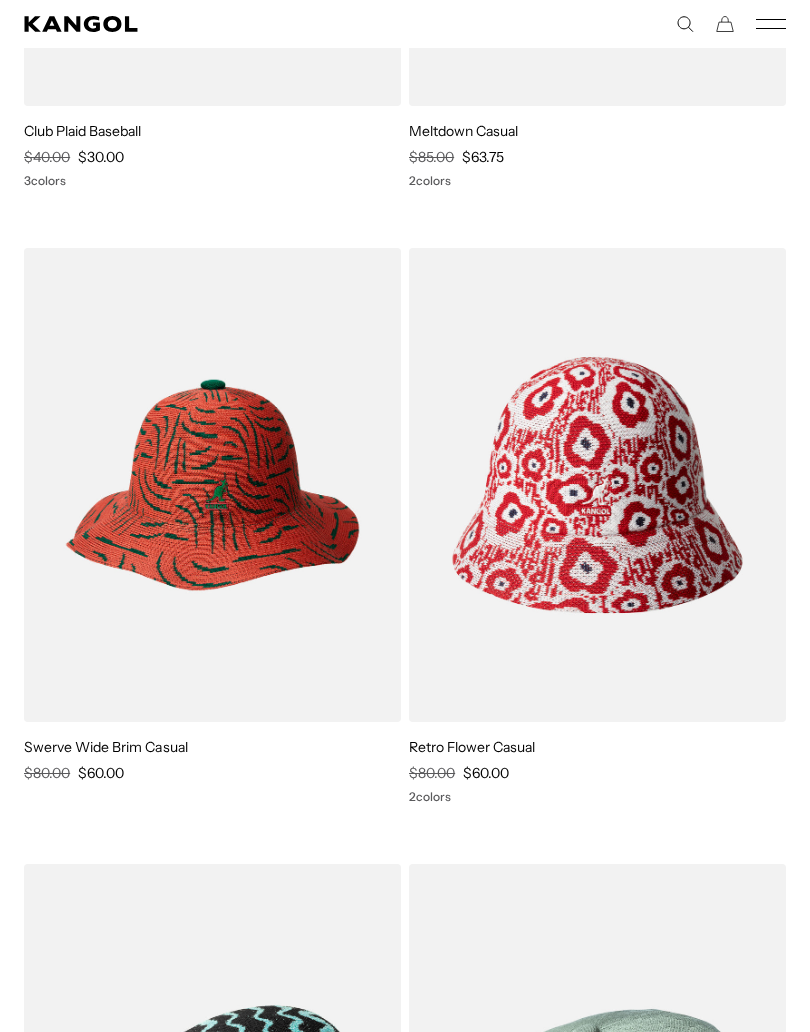 click at bounding box center [212, 484] 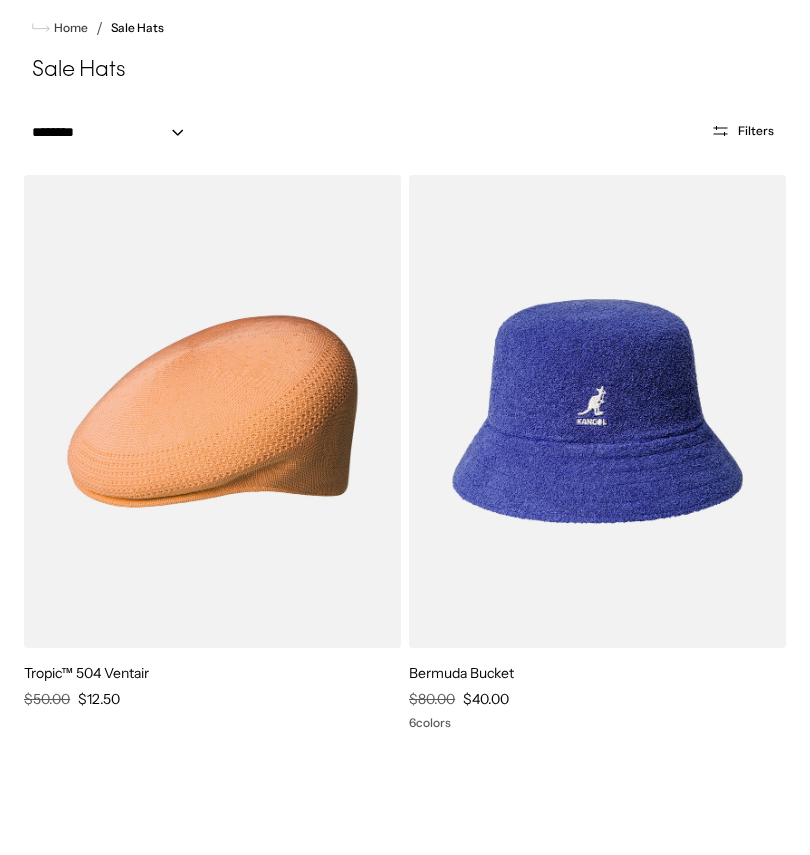 scroll, scrollTop: 12932, scrollLeft: 0, axis: vertical 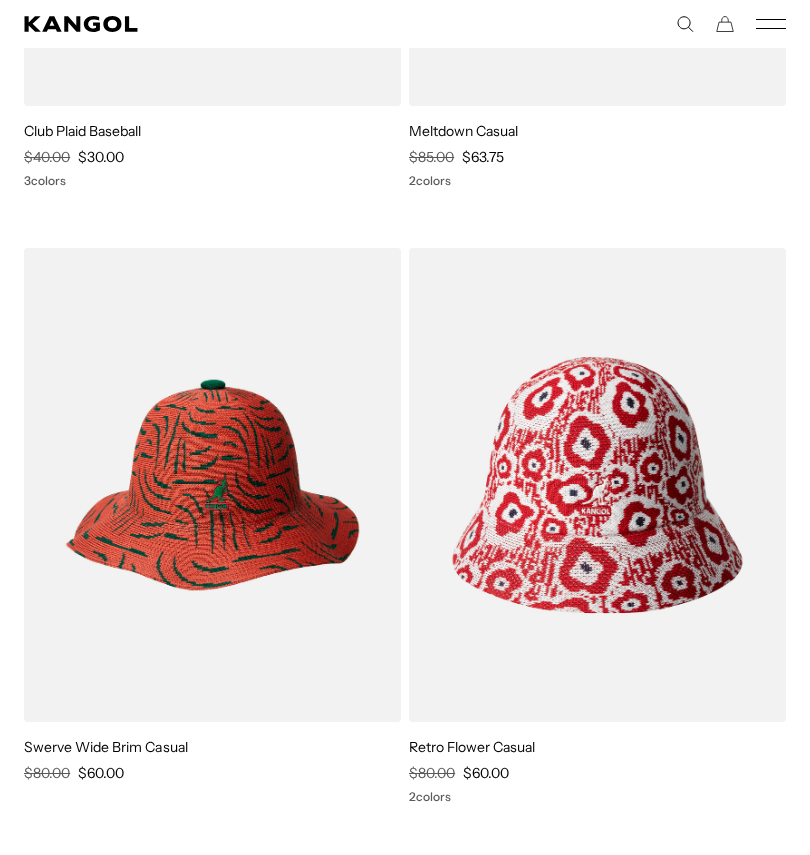 click at bounding box center (212, 484) 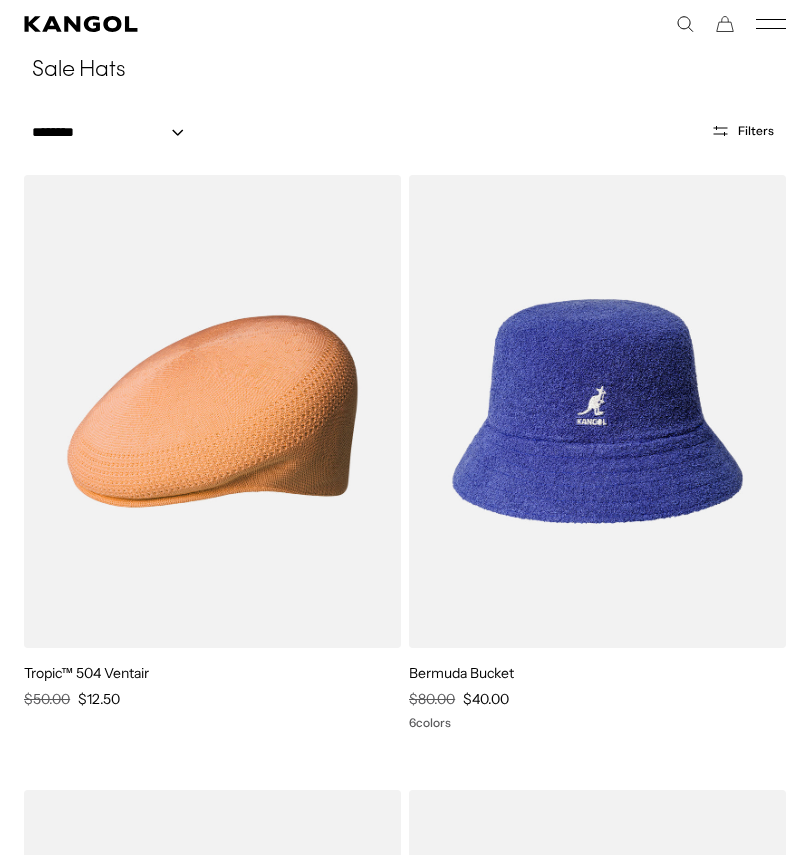 scroll, scrollTop: 0, scrollLeft: 412, axis: horizontal 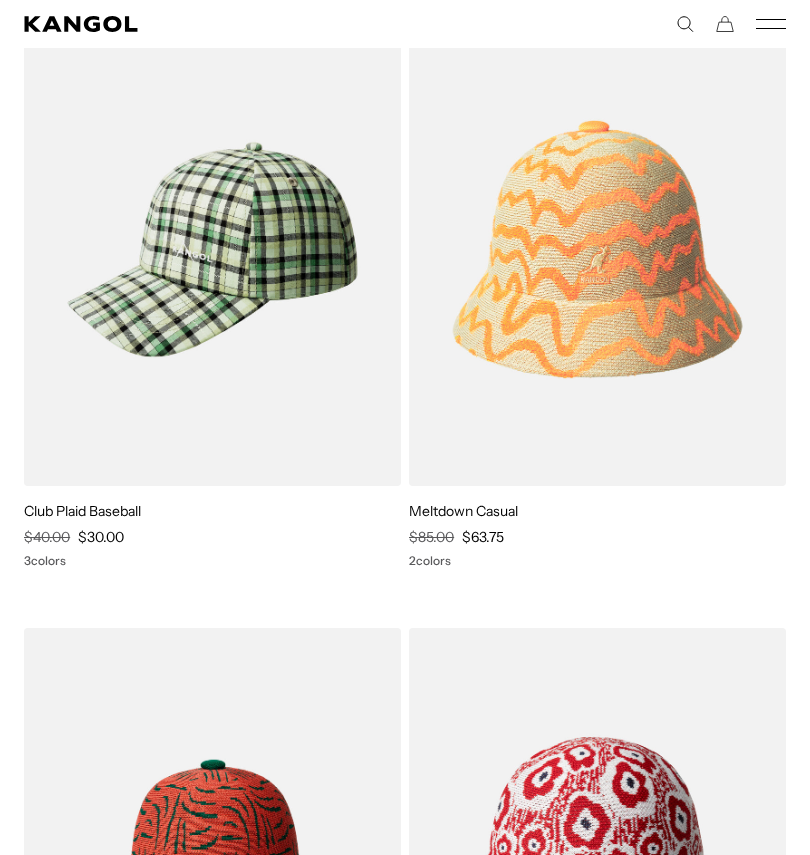 click 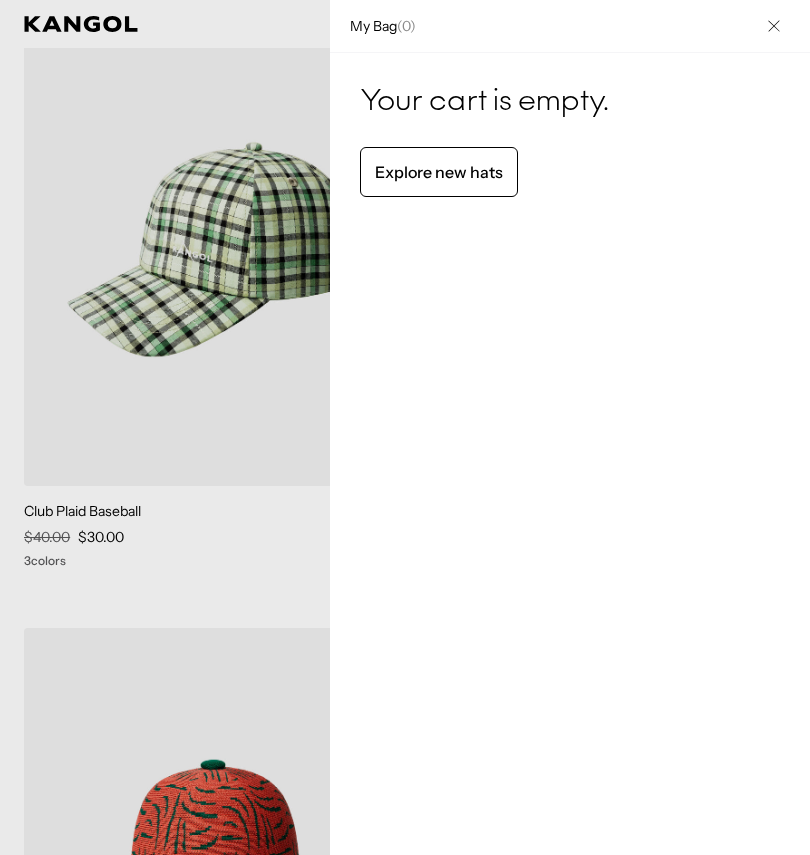 scroll, scrollTop: 0, scrollLeft: 412, axis: horizontal 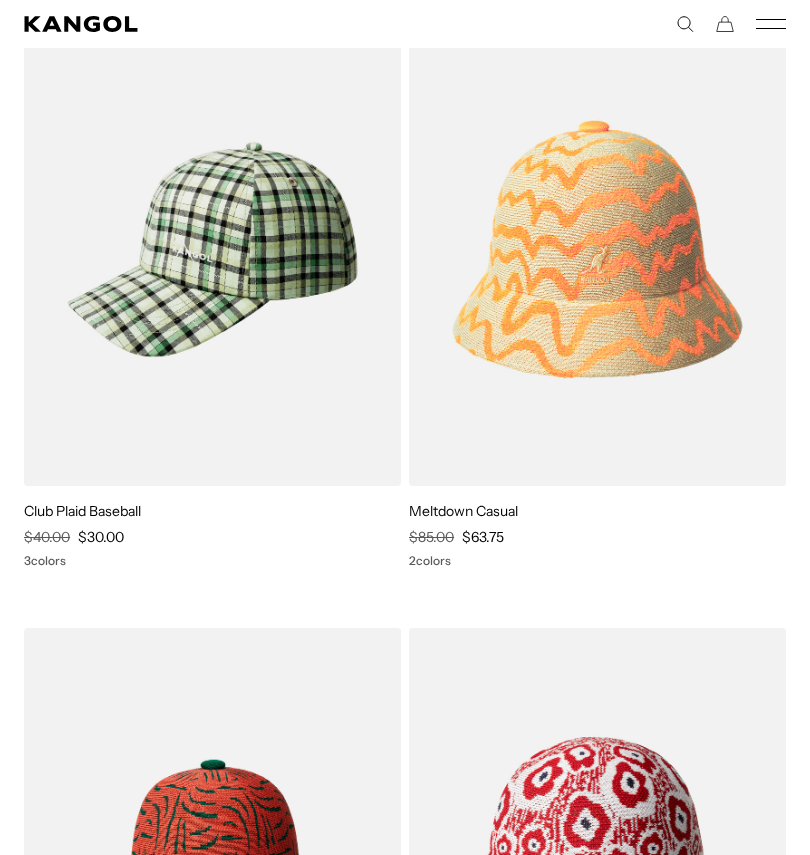 click at bounding box center (212, 864) 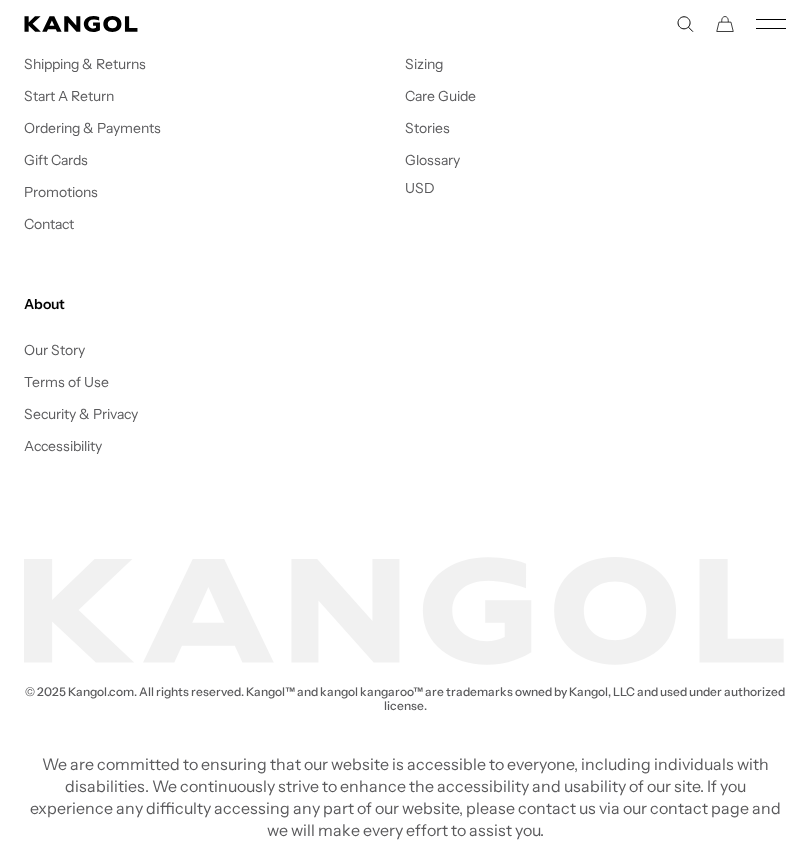 scroll, scrollTop: 12708, scrollLeft: 0, axis: vertical 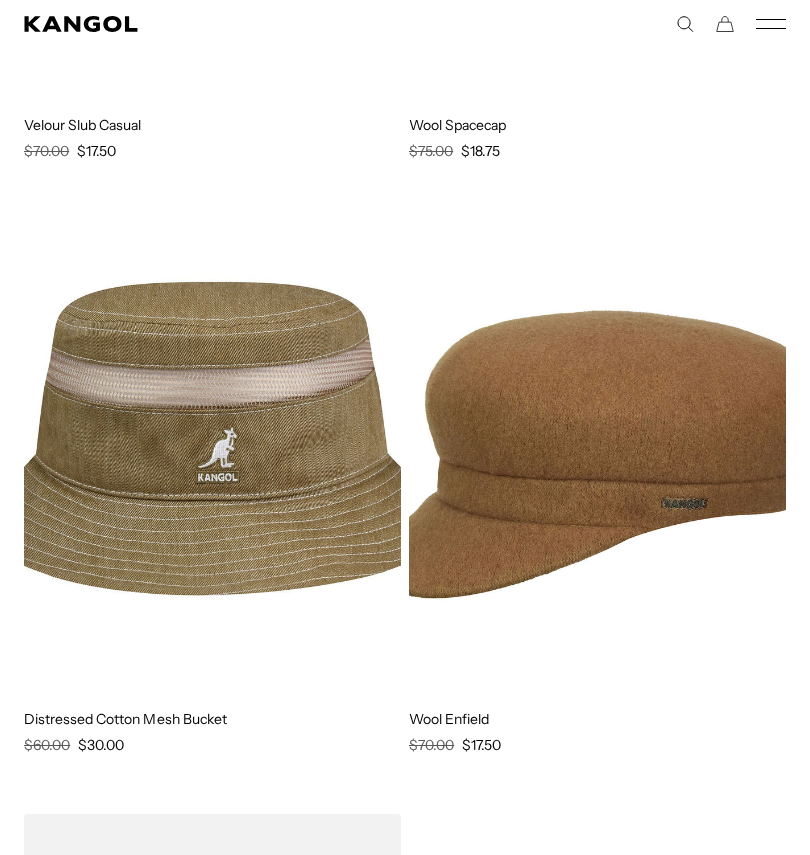click at bounding box center (0, 0) 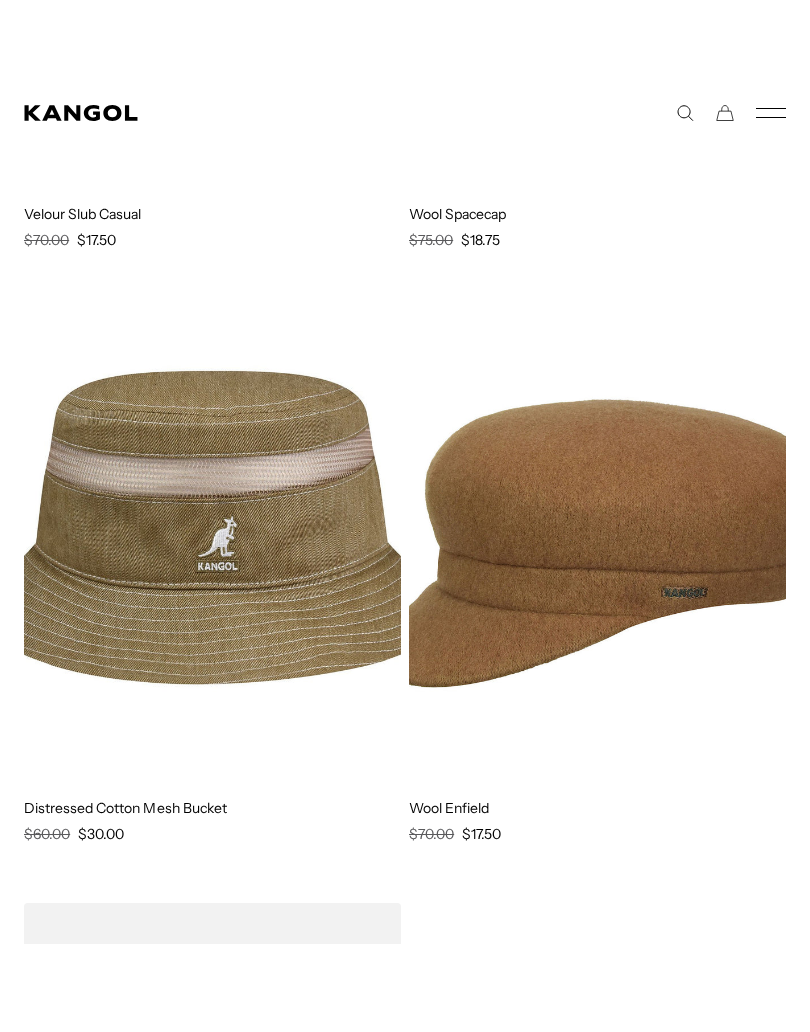 scroll, scrollTop: 6997, scrollLeft: 0, axis: vertical 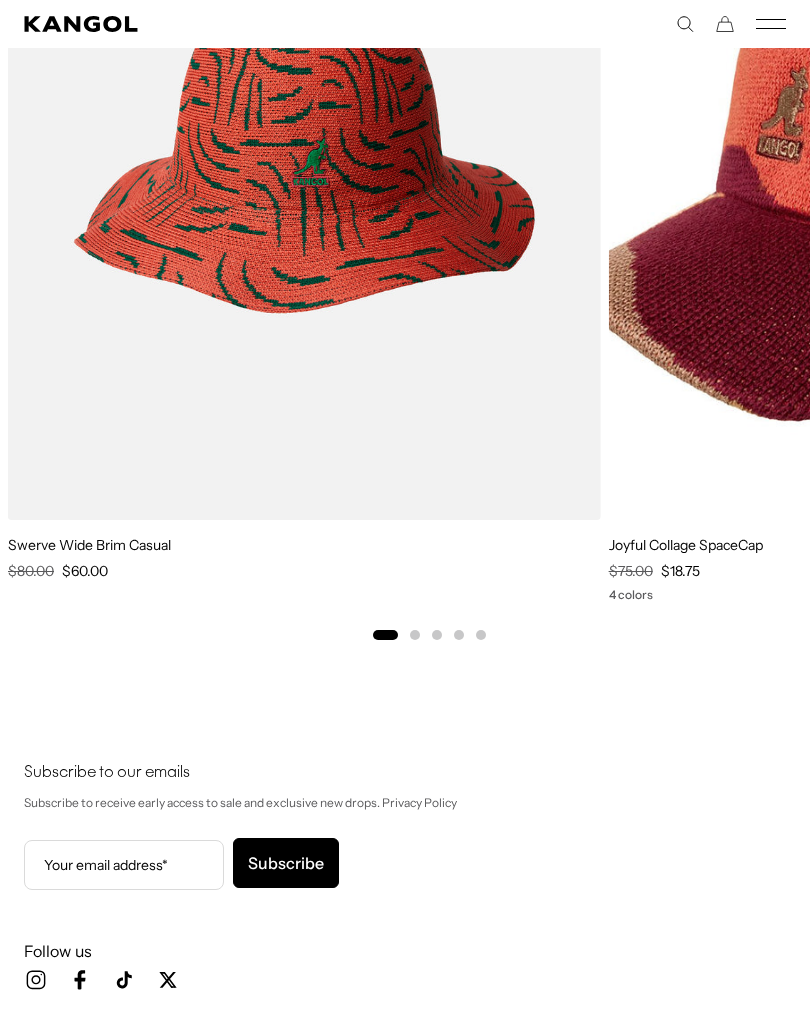 click at bounding box center [304, 148] 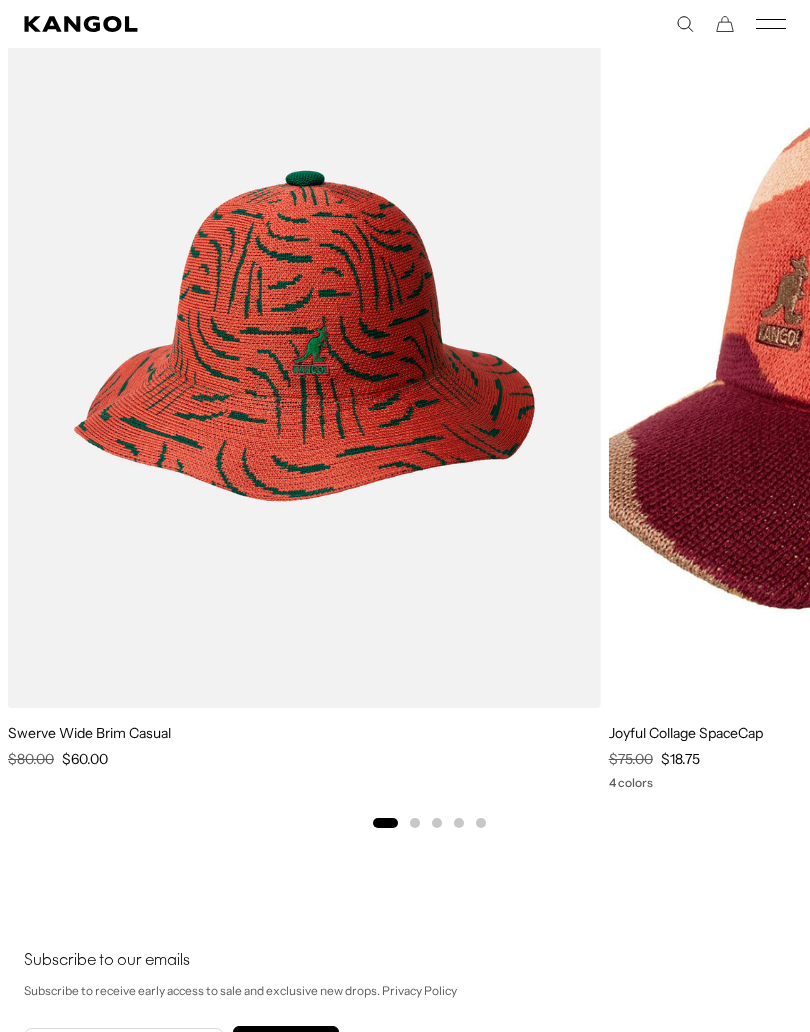 scroll, scrollTop: 12004, scrollLeft: 0, axis: vertical 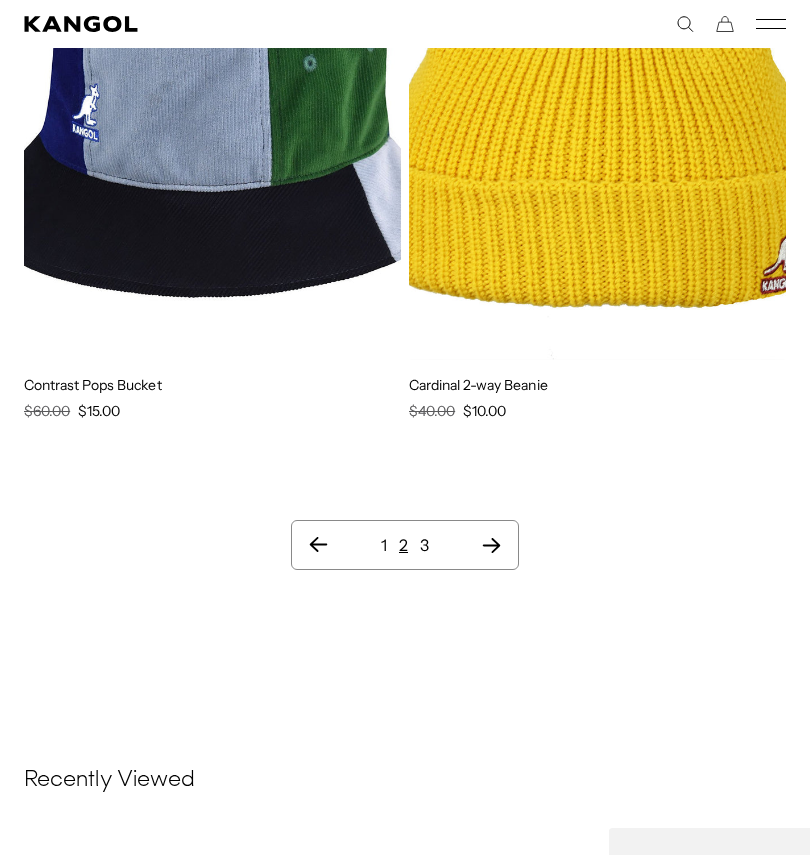 click on "1 2 3" at bounding box center (405, 545) 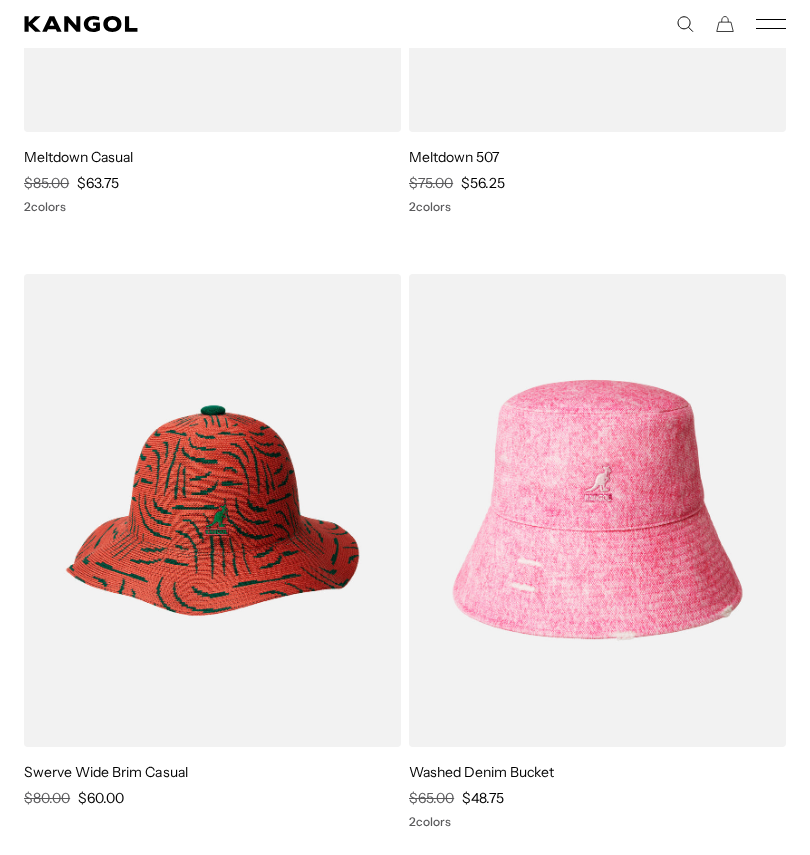 click at bounding box center [212, 510] 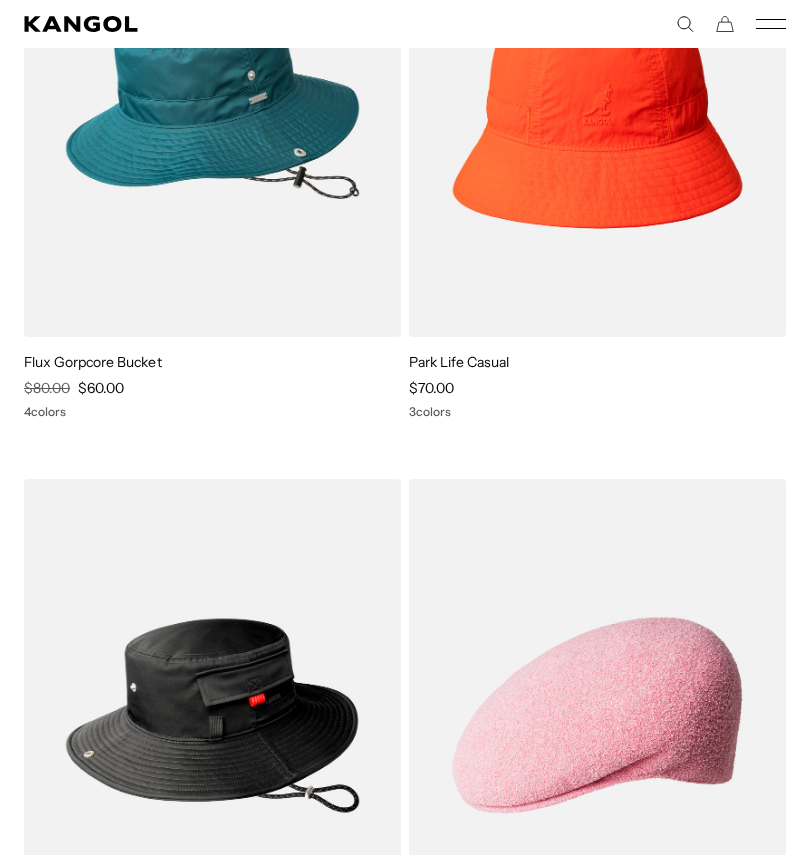 scroll, scrollTop: 9432, scrollLeft: 0, axis: vertical 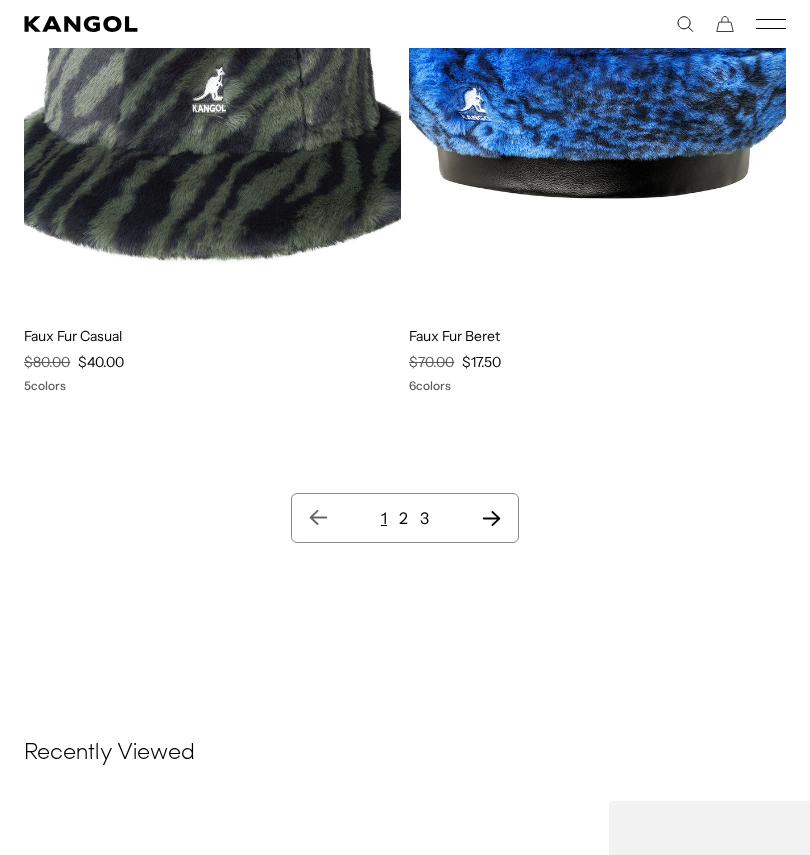 click 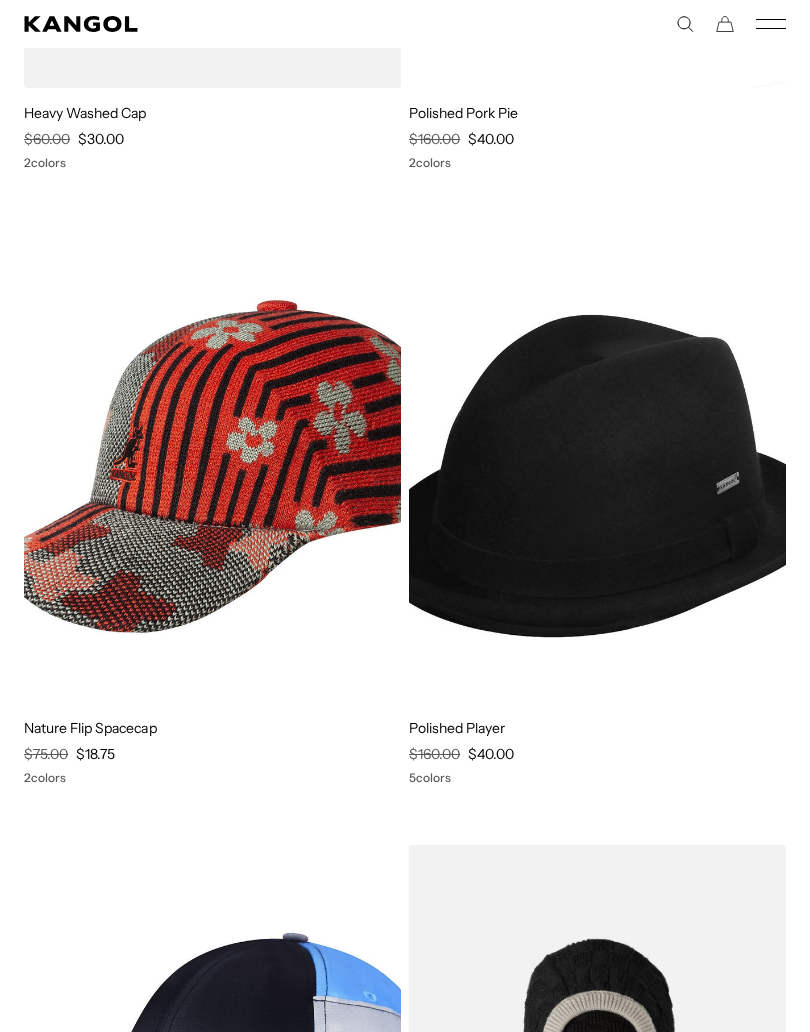 click at bounding box center [0, 0] 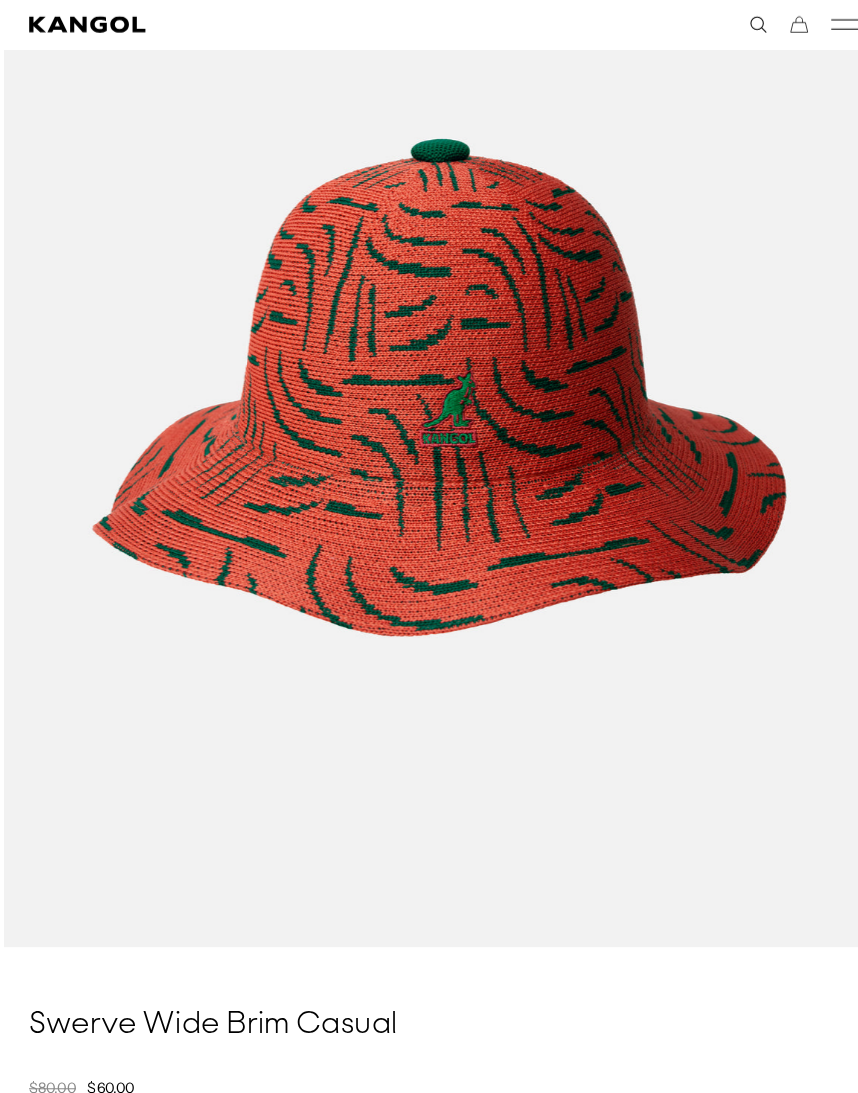 scroll, scrollTop: 543, scrollLeft: 0, axis: vertical 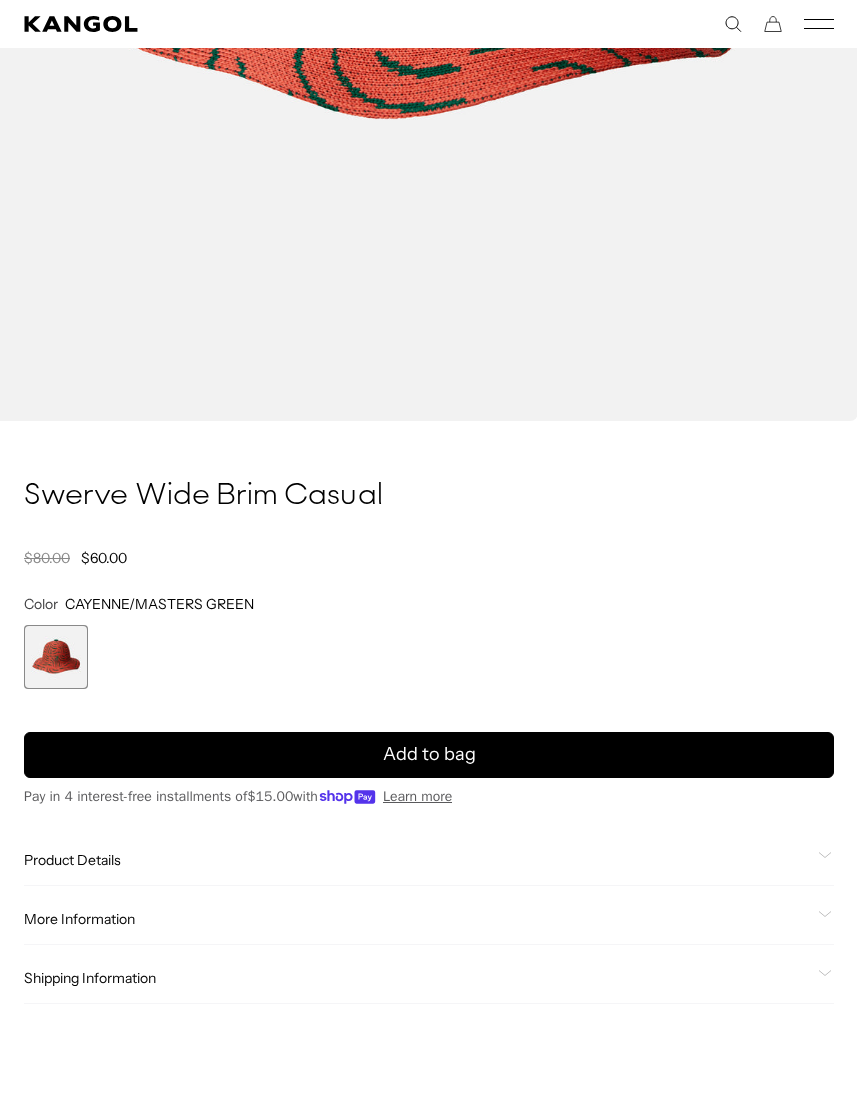 click on "Add to bag" at bounding box center (429, 755) 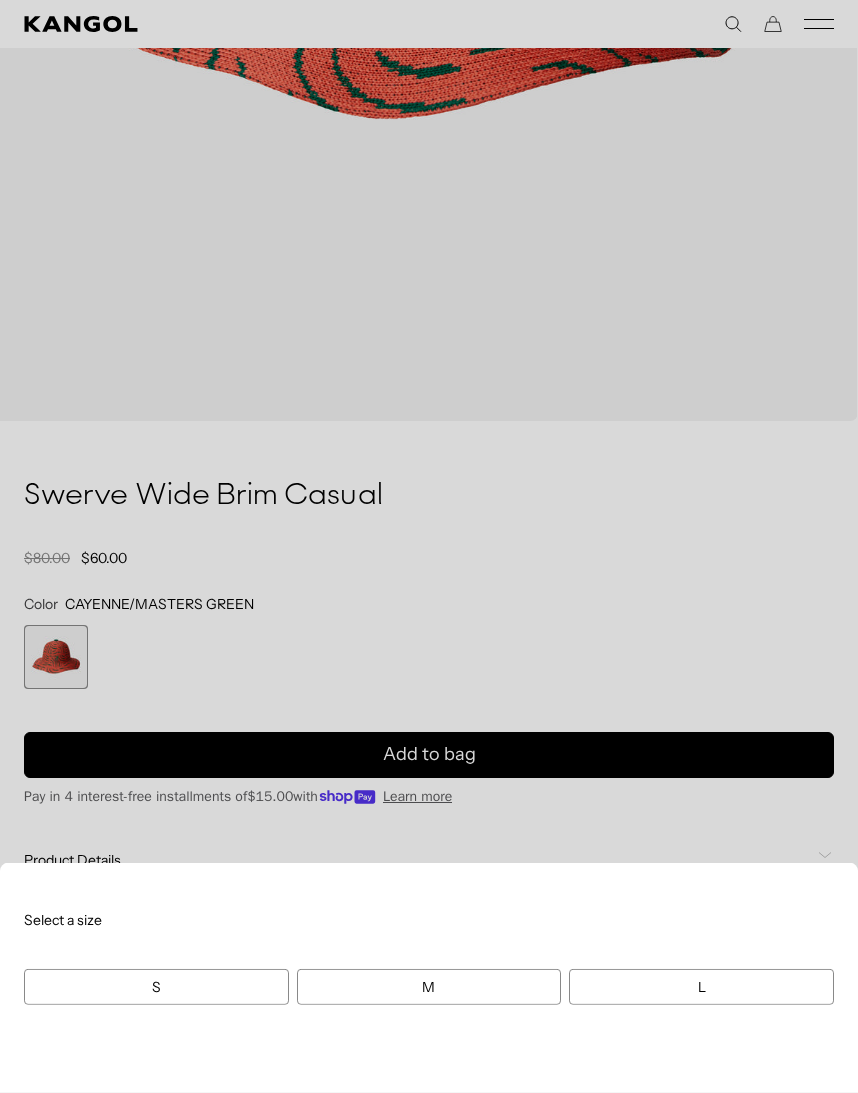 click on "M" at bounding box center [429, 987] 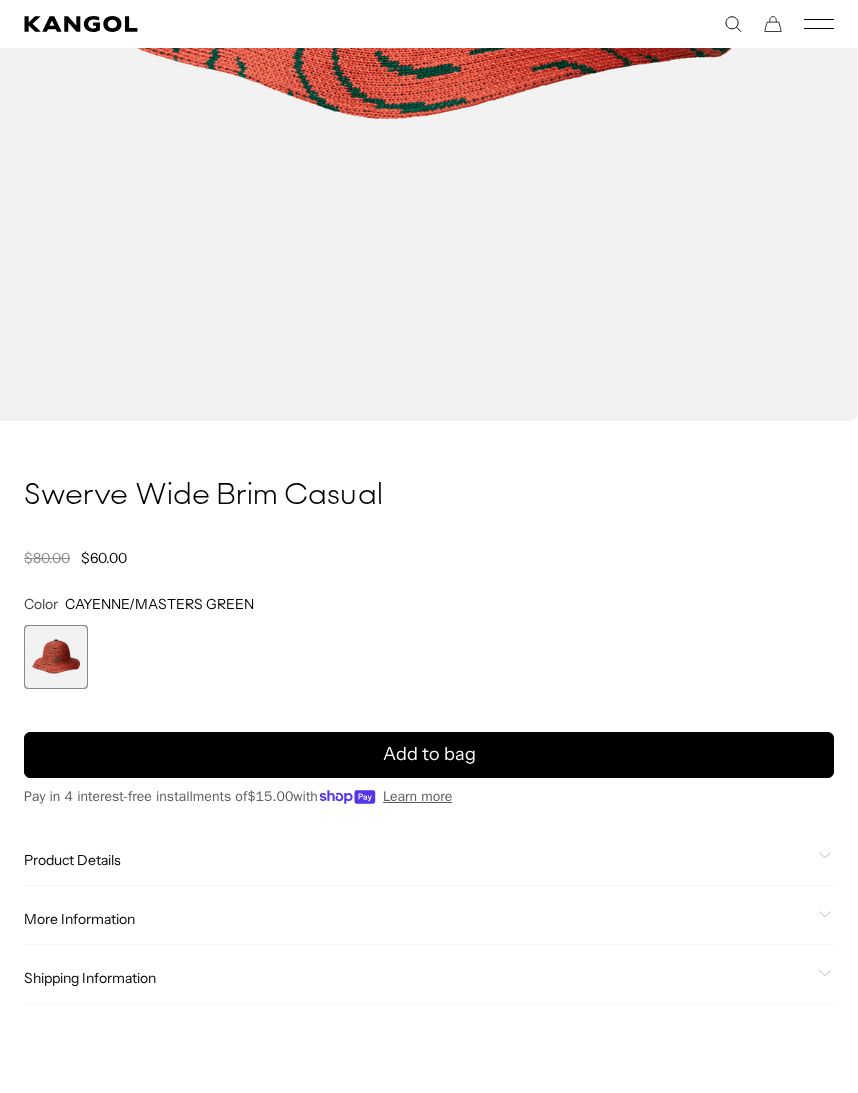 scroll, scrollTop: 0, scrollLeft: 412, axis: horizontal 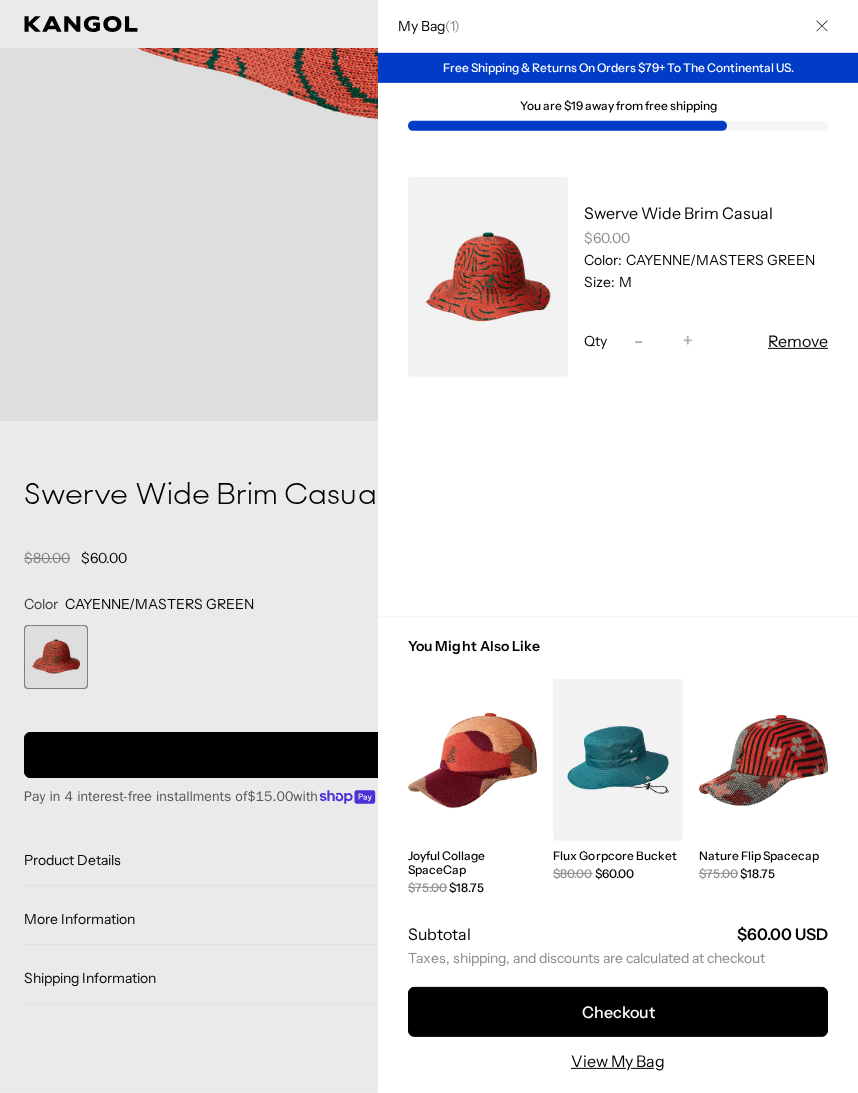 click at bounding box center [429, 546] 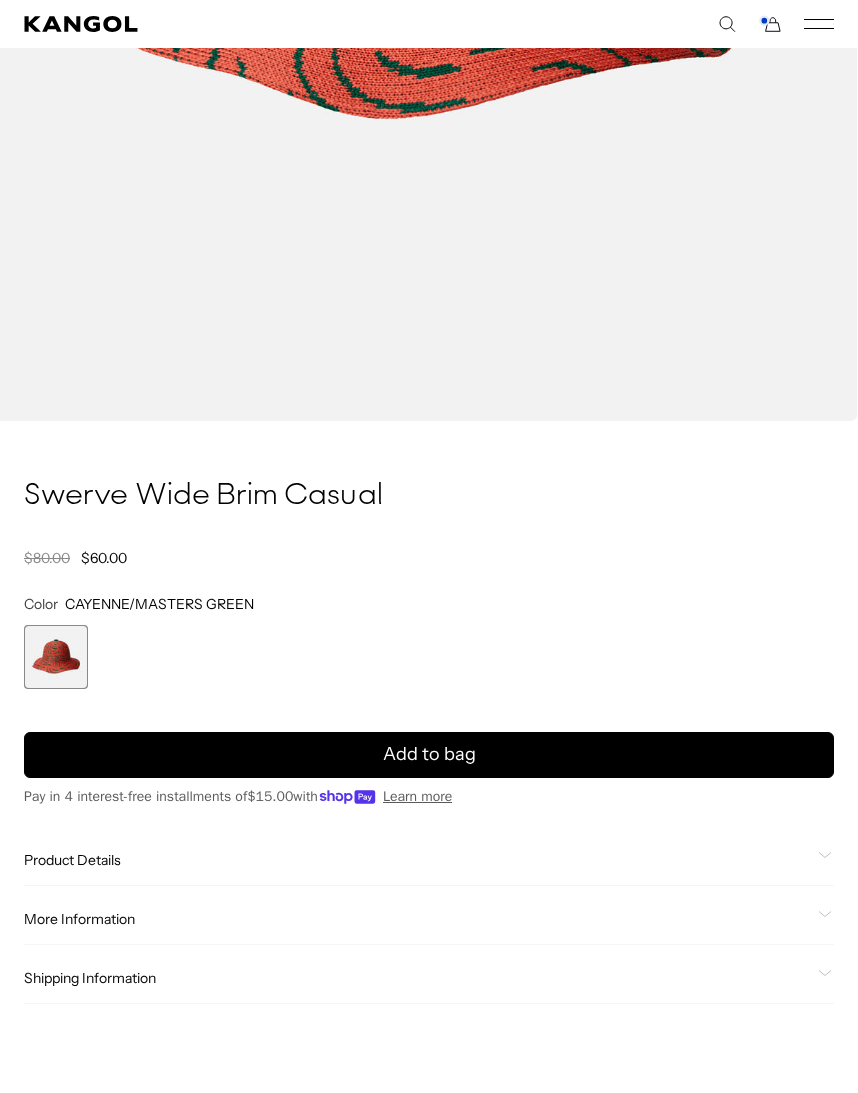 scroll, scrollTop: 0, scrollLeft: 412, axis: horizontal 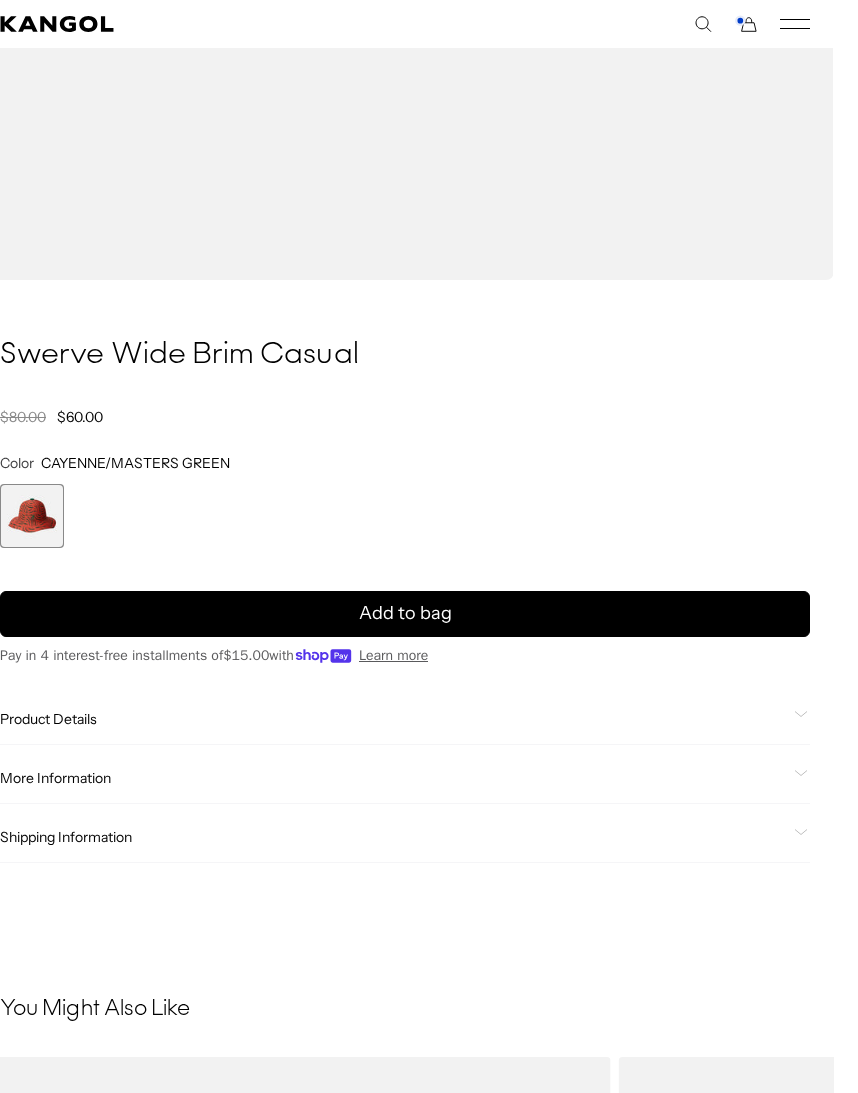 click at bounding box center (32, 516) 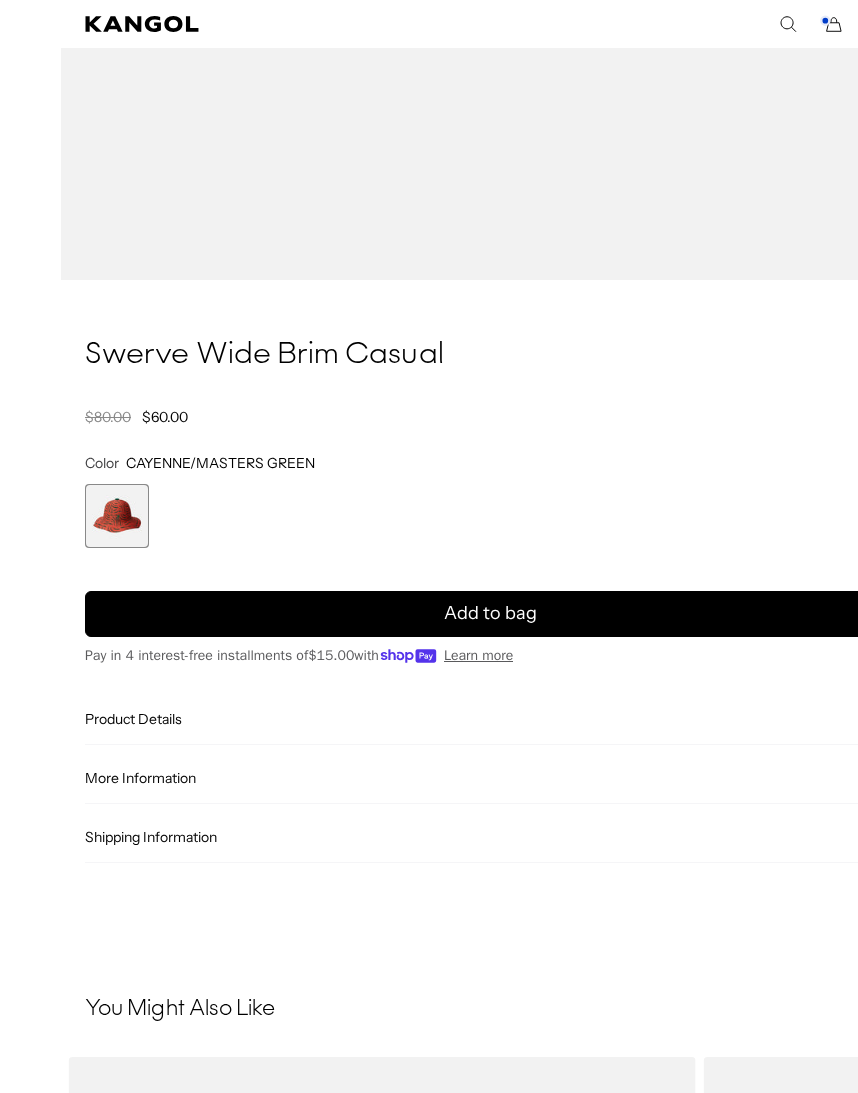 scroll, scrollTop: 0, scrollLeft: 0, axis: both 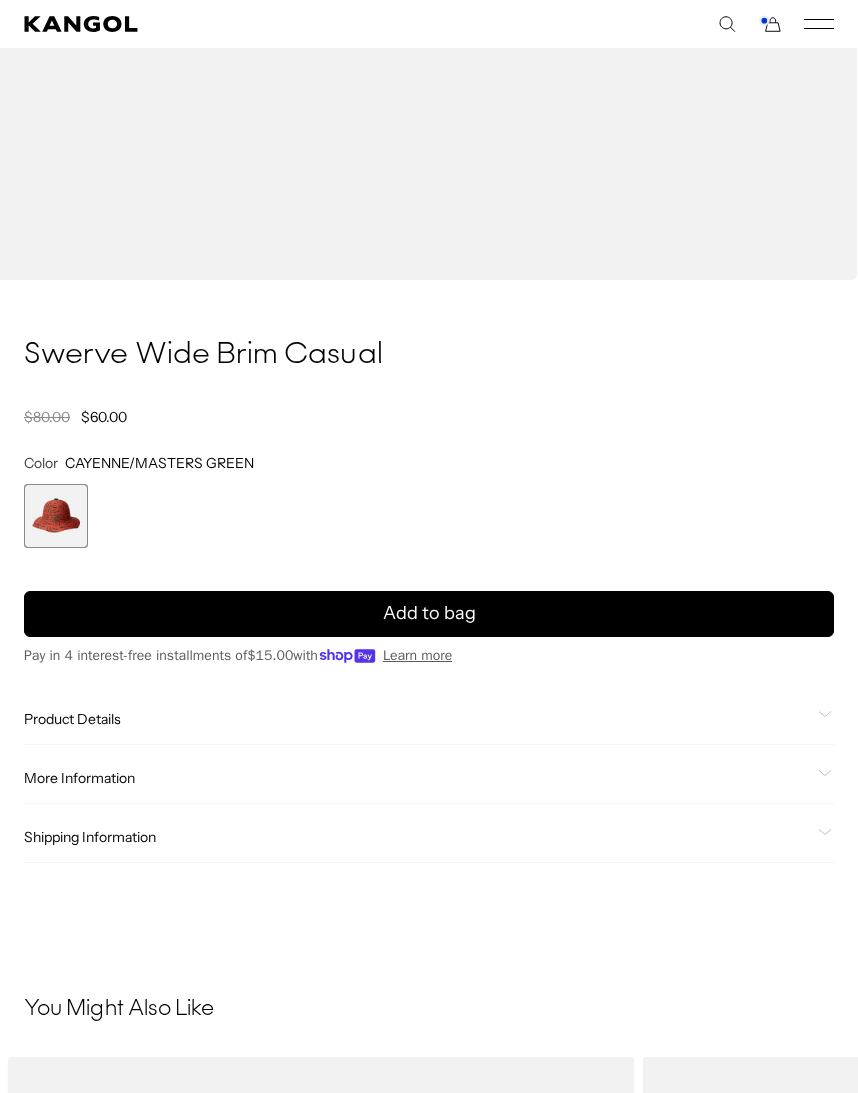 click on "Add to bag" at bounding box center (429, 613) 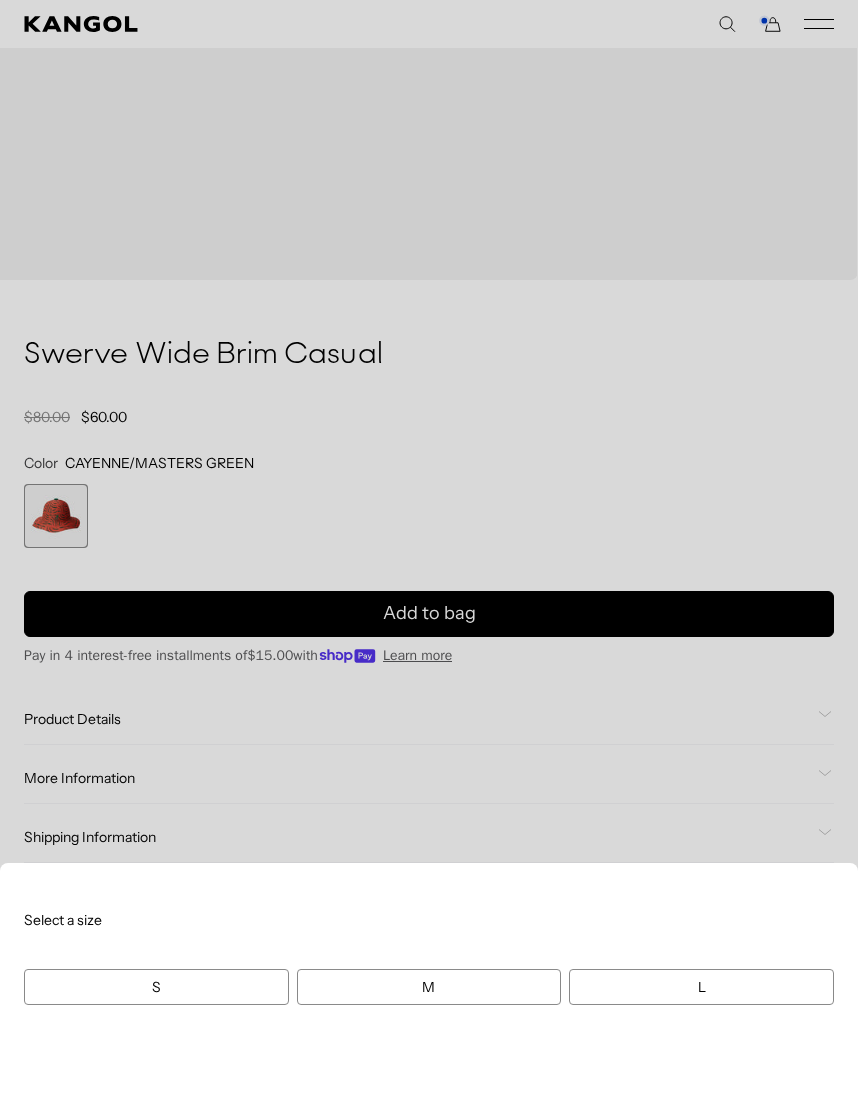 scroll, scrollTop: 0, scrollLeft: 412, axis: horizontal 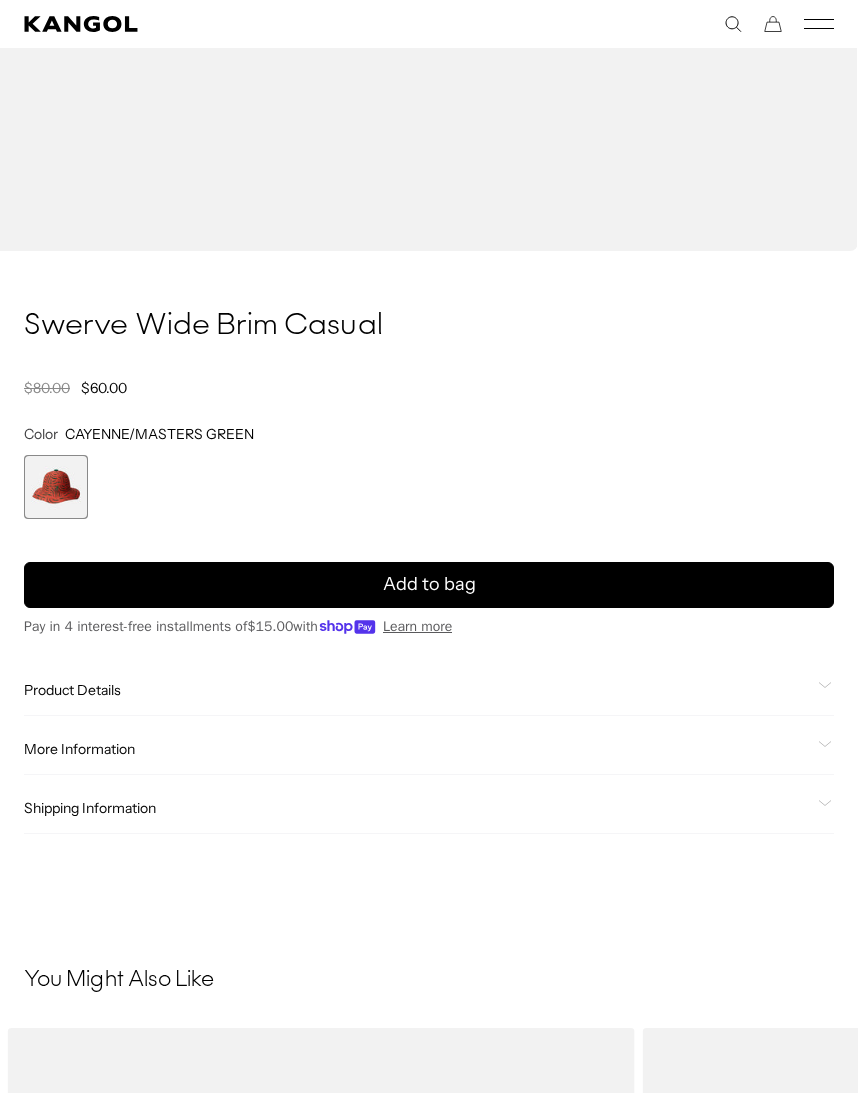 click on "More Information
Style ID
K3756
Shape
CASUAL
Fabrication
TROPIC
USA Made or Imported
Imported" 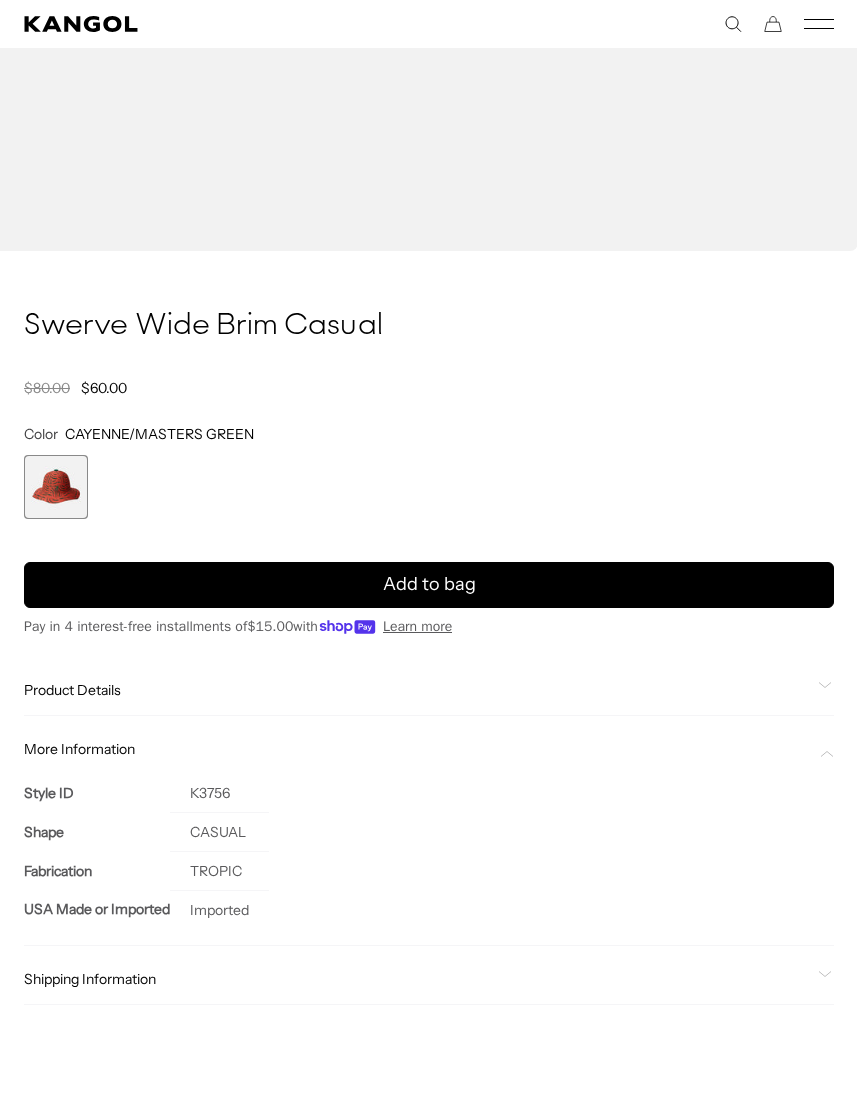 click on "More Information" 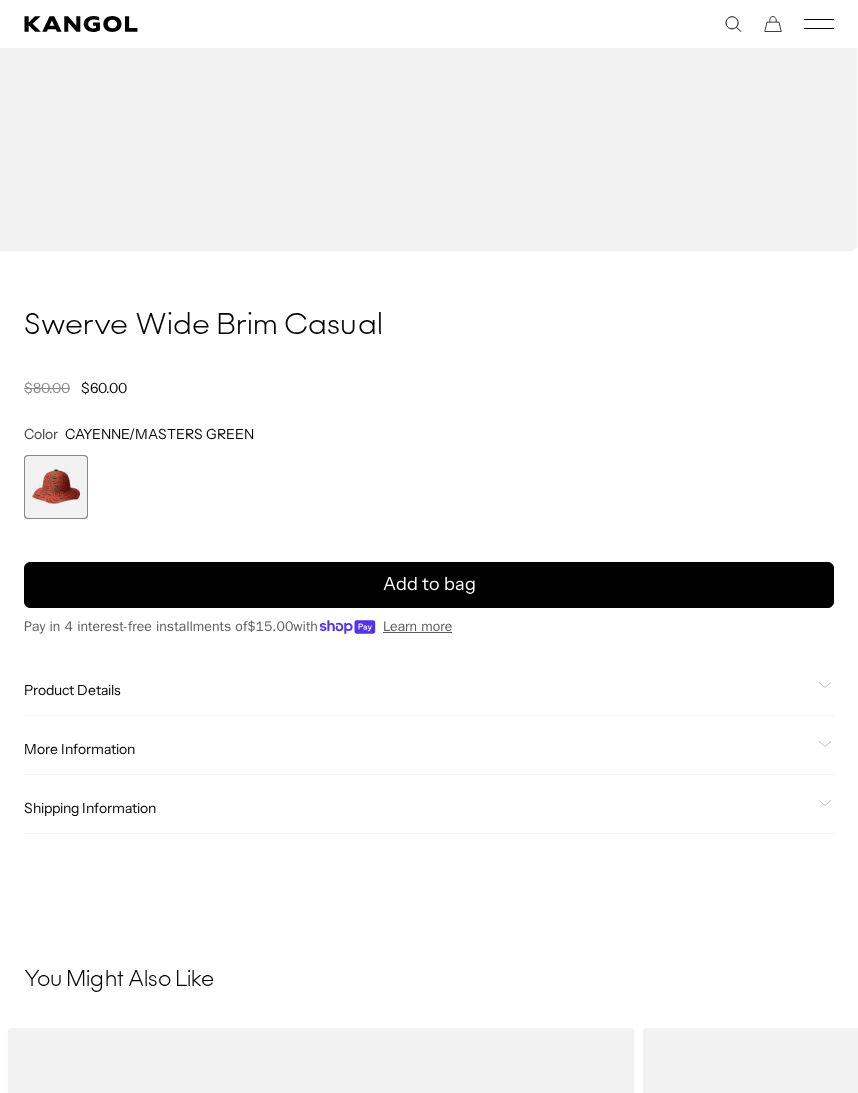scroll, scrollTop: 0, scrollLeft: 412, axis: horizontal 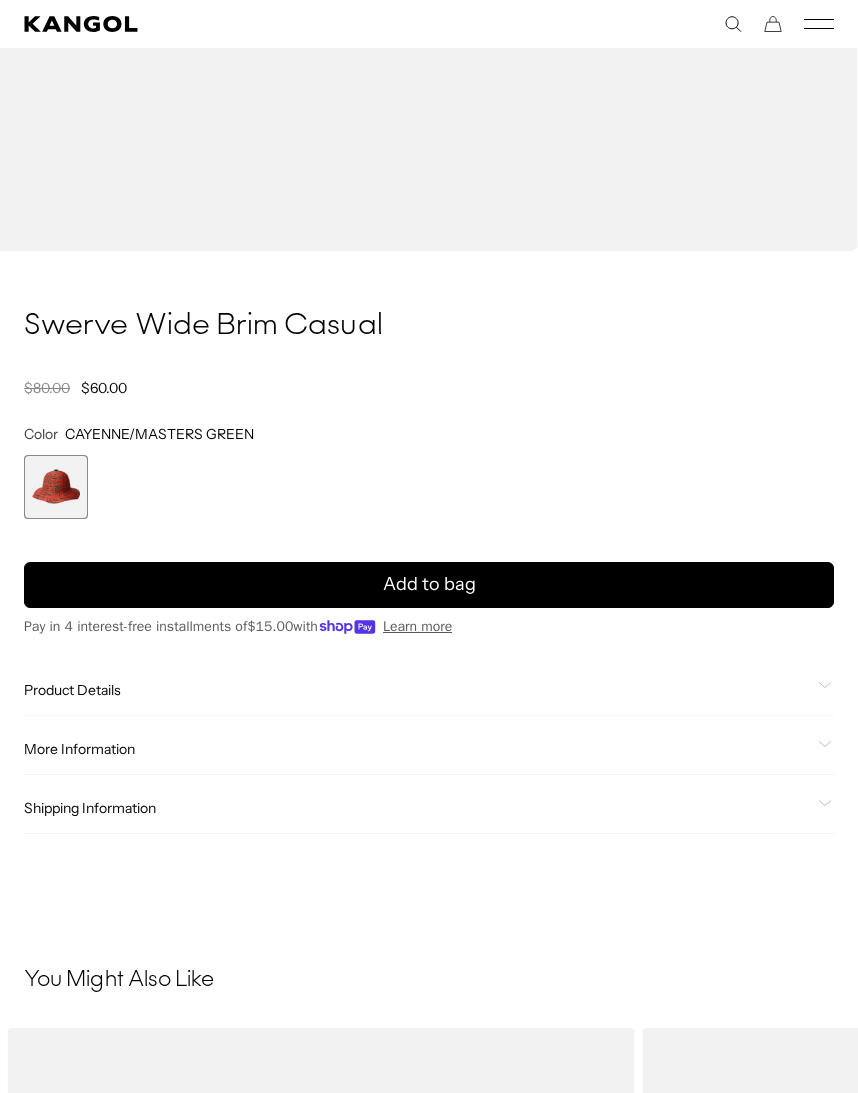 click on "More Information" 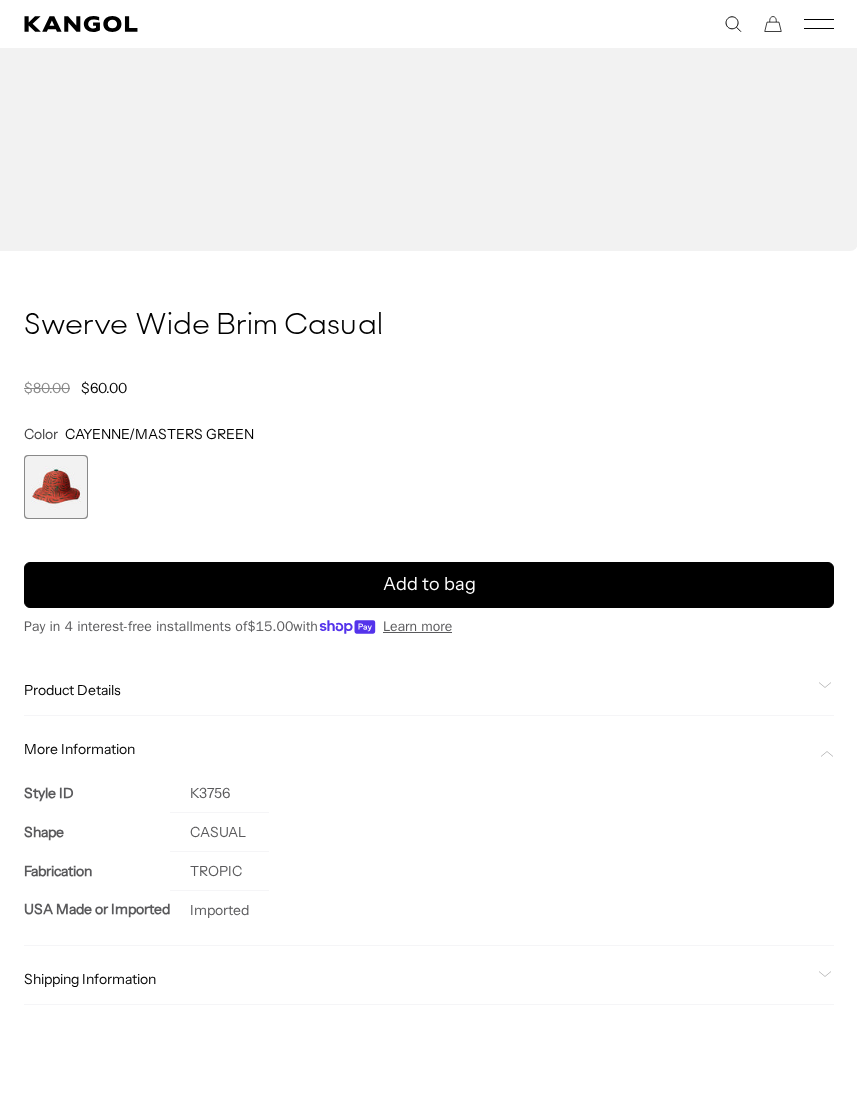 scroll, scrollTop: 0, scrollLeft: 0, axis: both 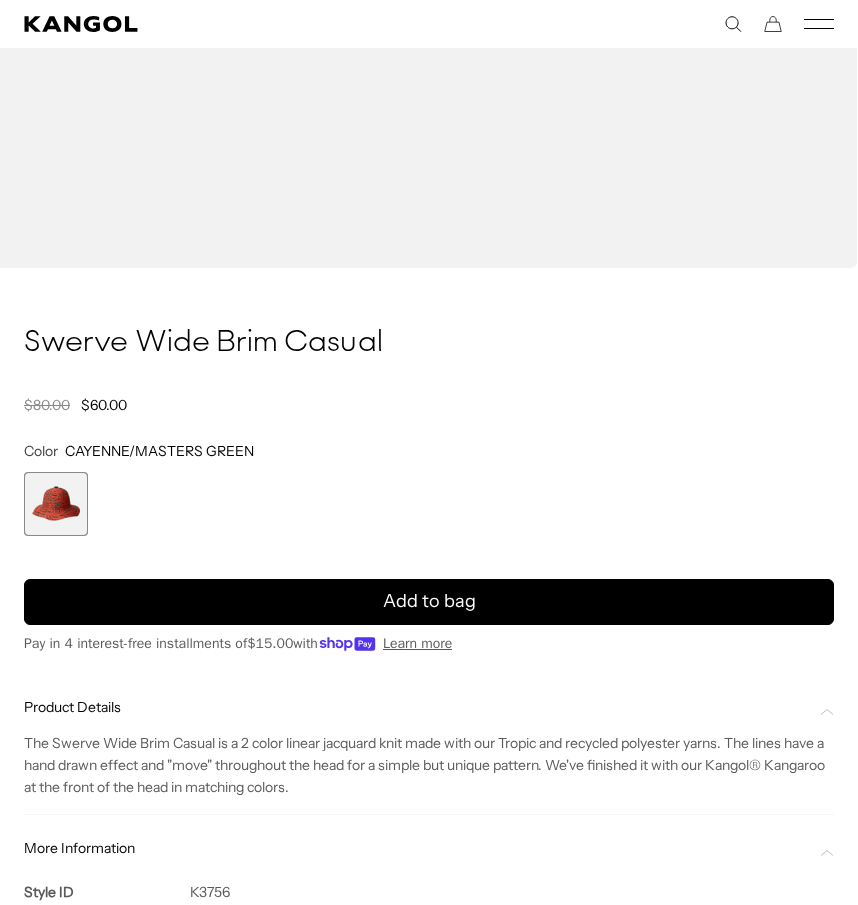 click 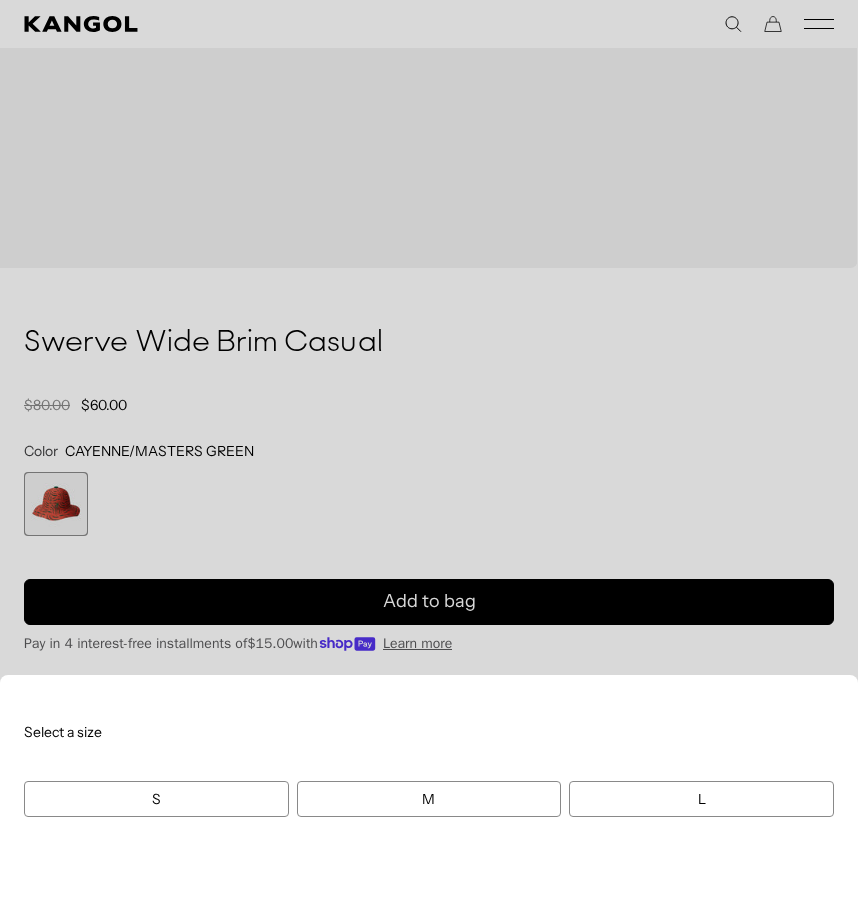 scroll, scrollTop: 0, scrollLeft: 412, axis: horizontal 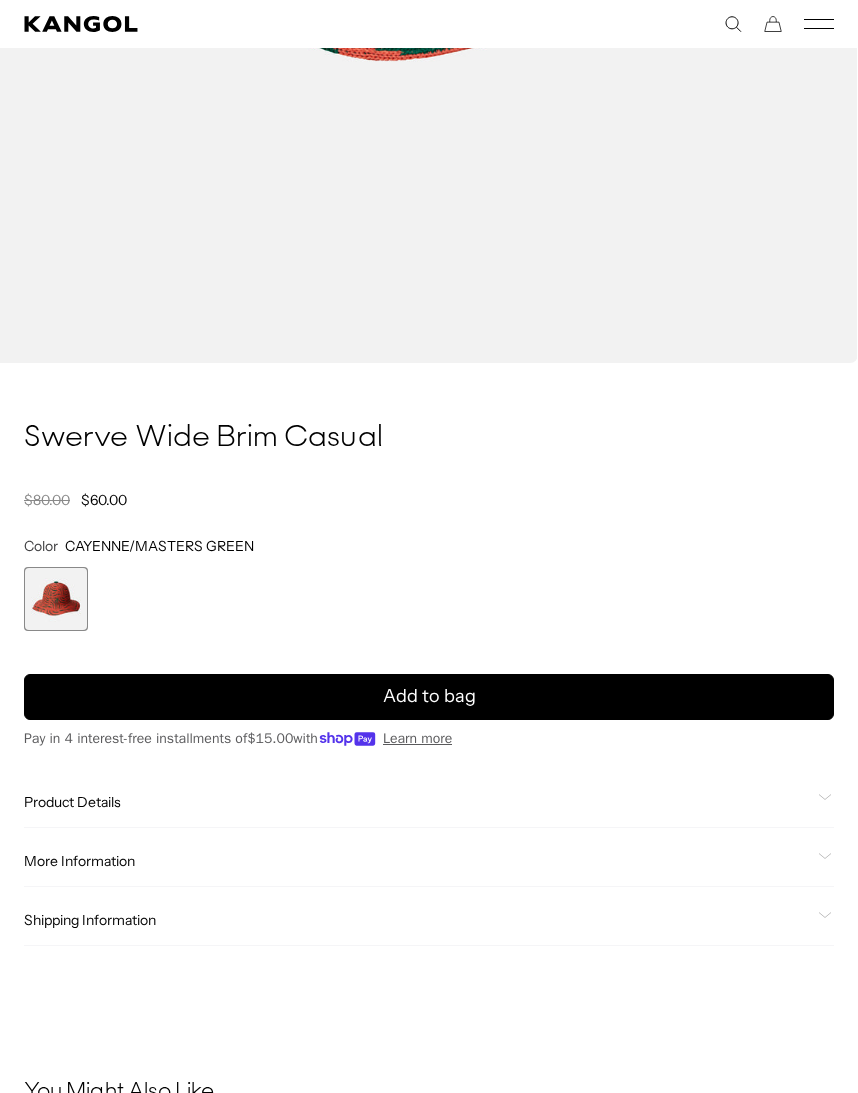 click on "Add to bag" at bounding box center [429, 696] 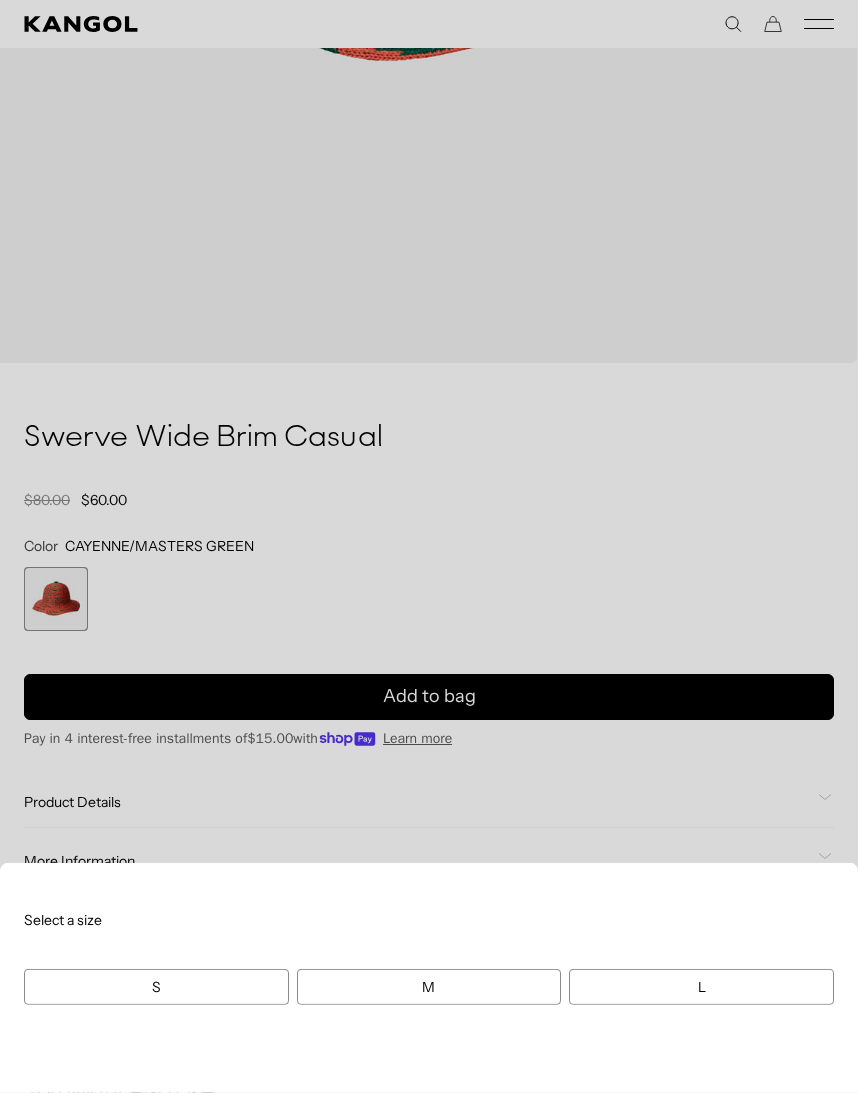 scroll, scrollTop: 0, scrollLeft: 0, axis: both 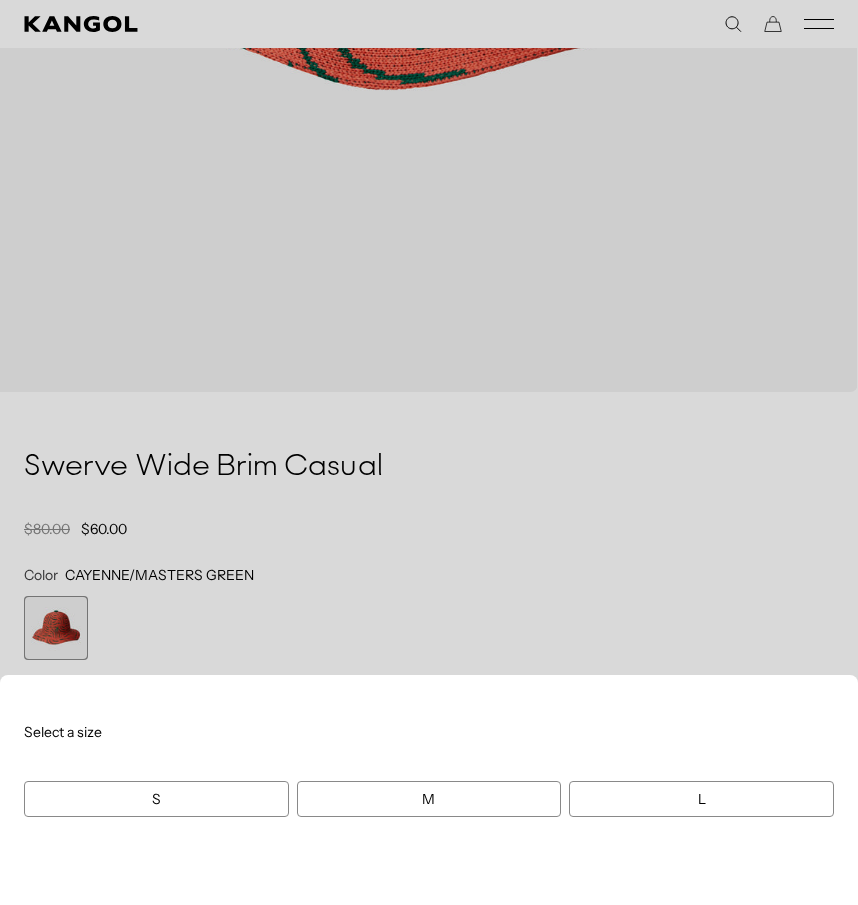 click on "Select a size
S
S
M
L
S M L" at bounding box center [429, 790] 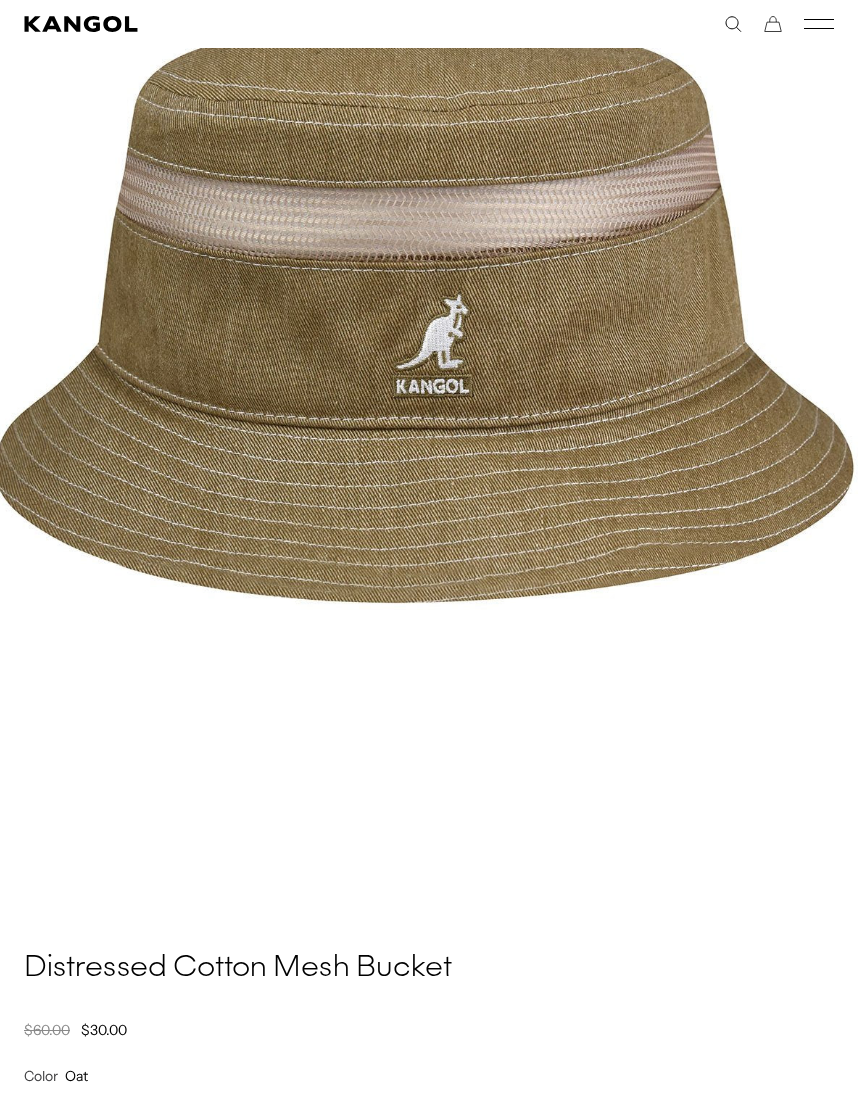 scroll, scrollTop: 381, scrollLeft: 0, axis: vertical 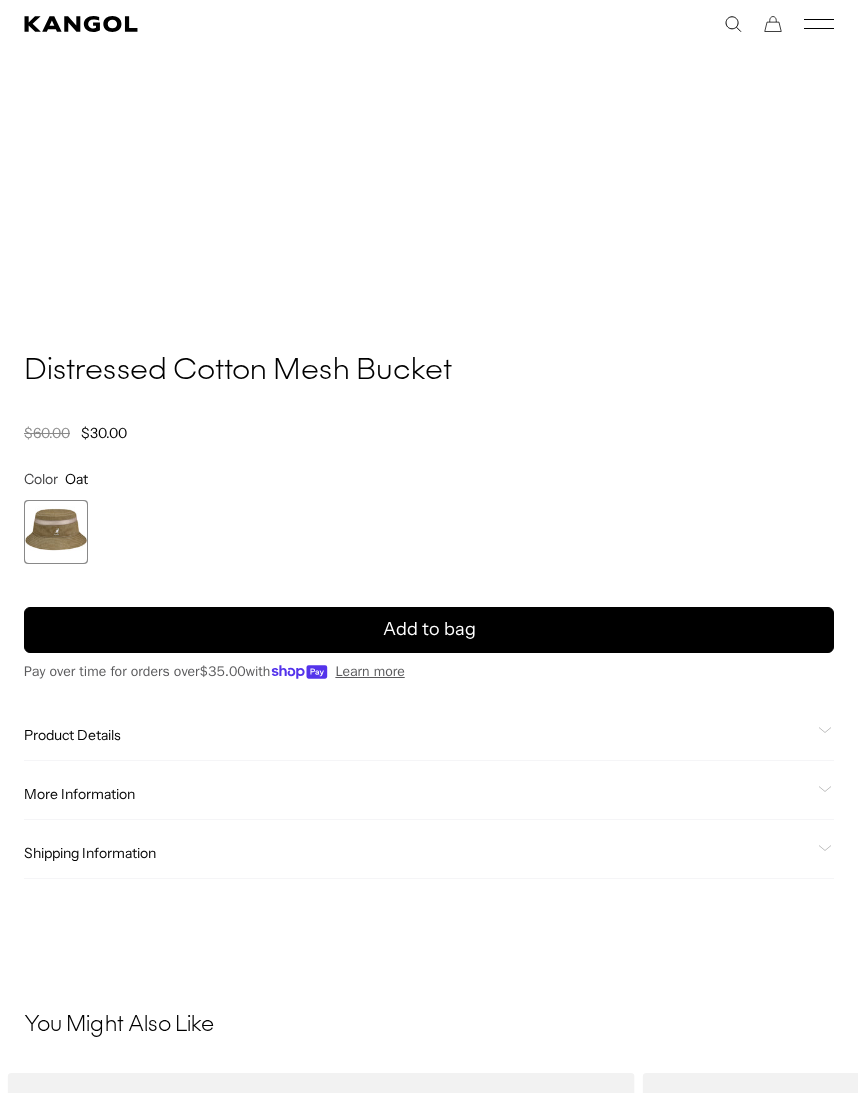 click at bounding box center (429, 629) 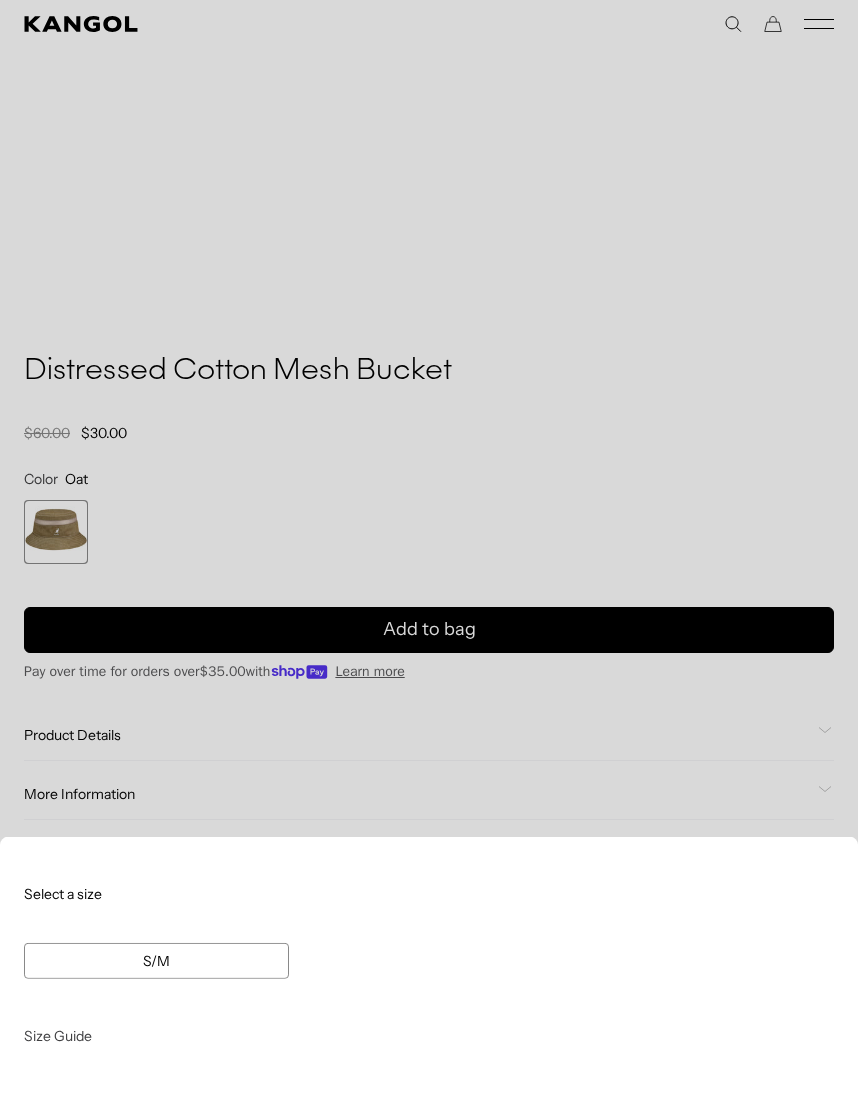 scroll, scrollTop: 0, scrollLeft: 0, axis: both 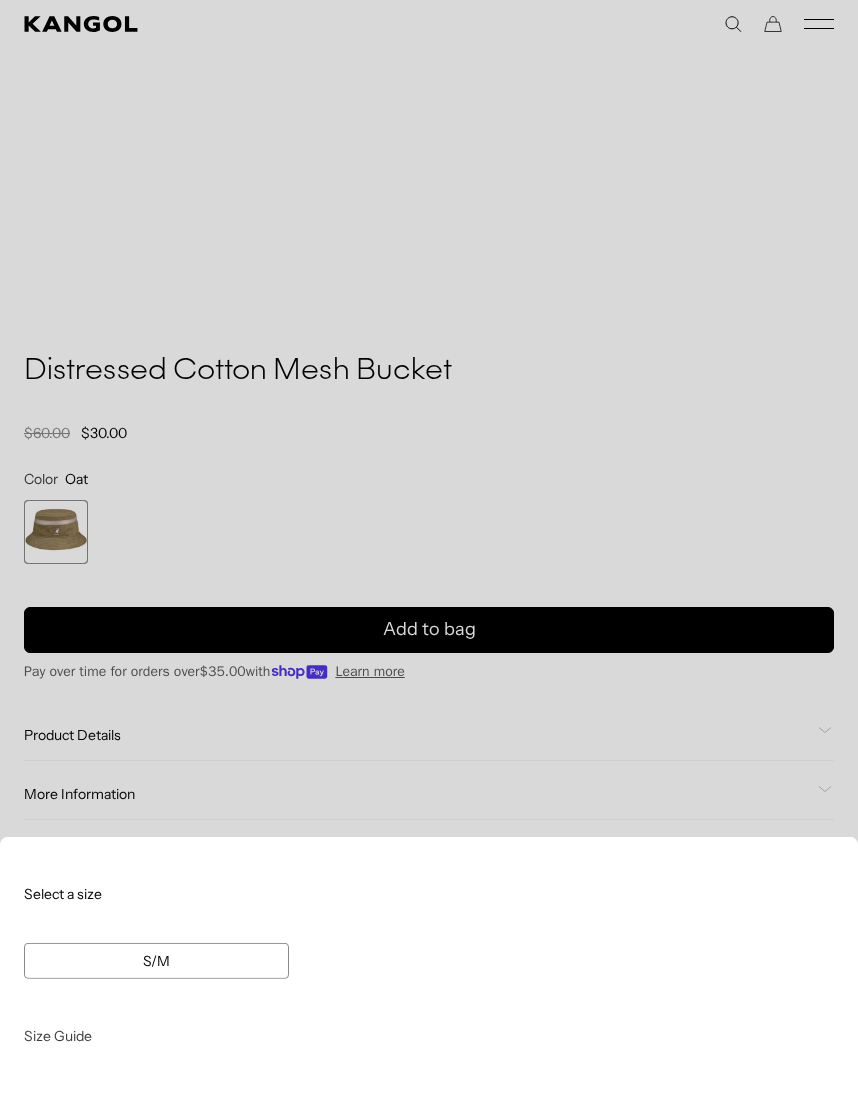click at bounding box center [429, 546] 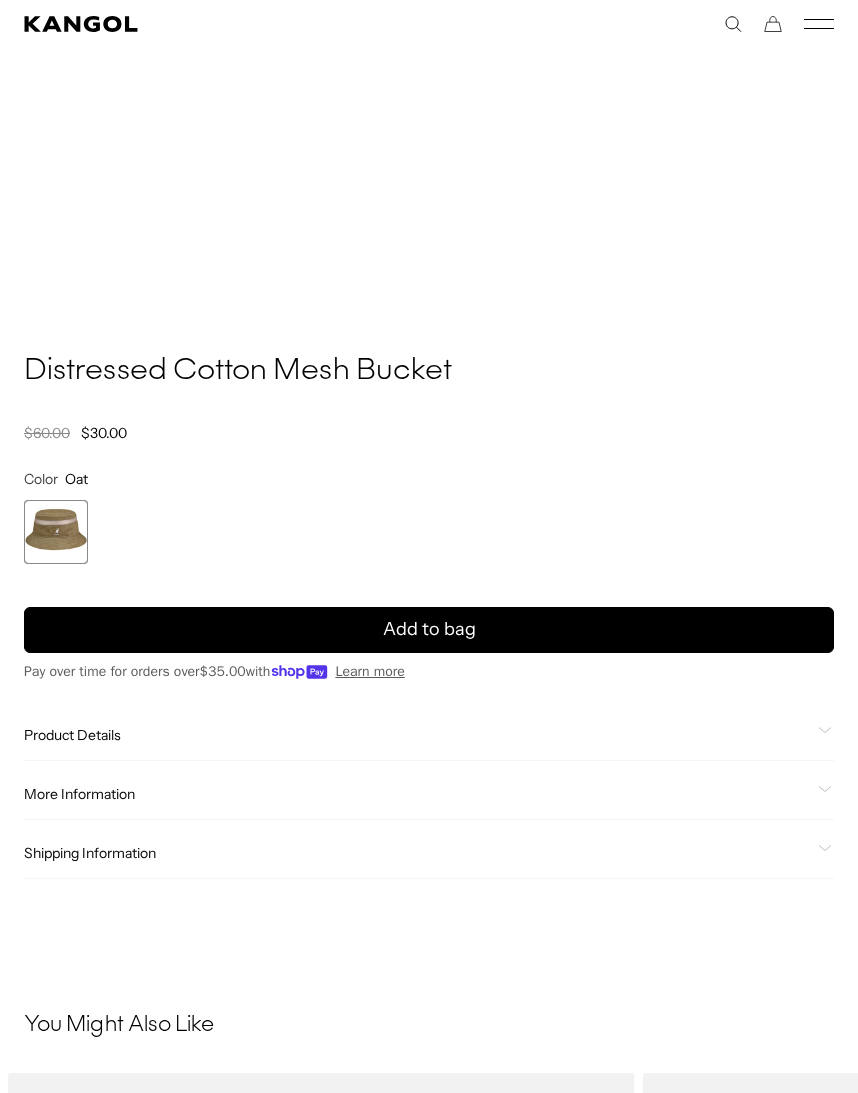 scroll, scrollTop: 0, scrollLeft: 412, axis: horizontal 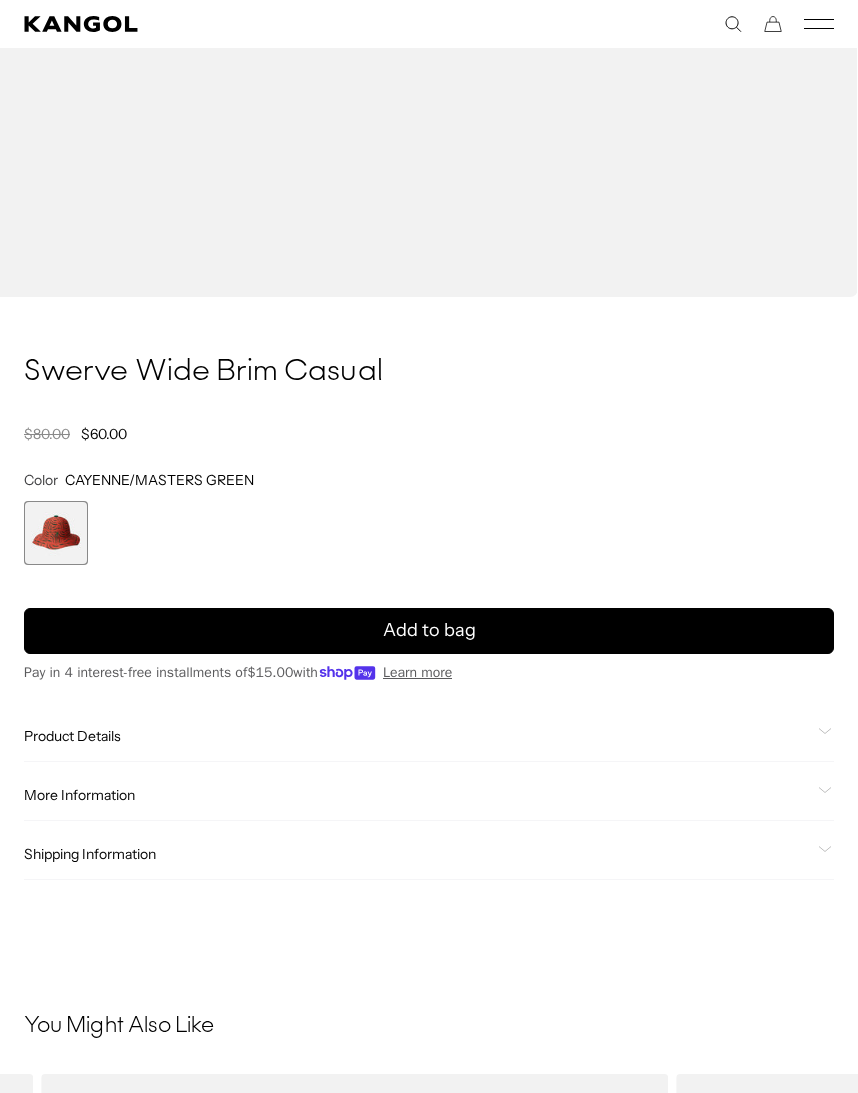 click on "Add to bag" at bounding box center [429, 630] 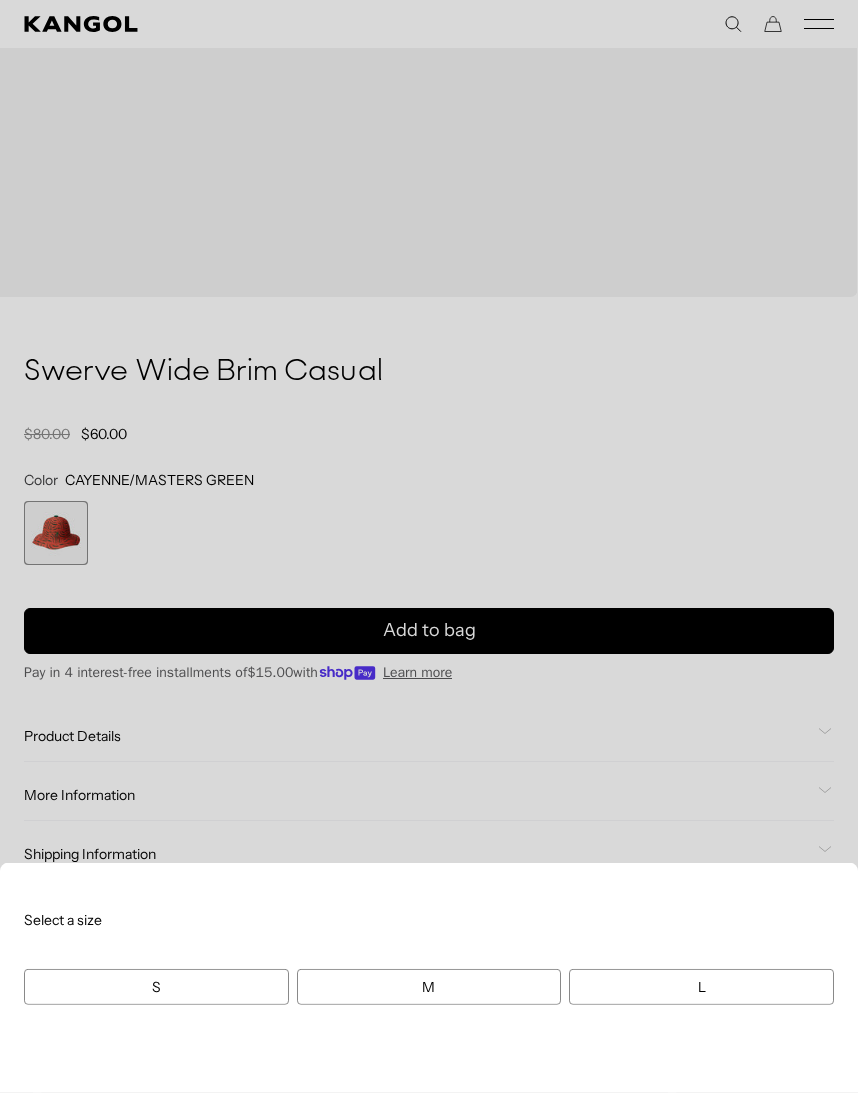 scroll, scrollTop: 0, scrollLeft: 0, axis: both 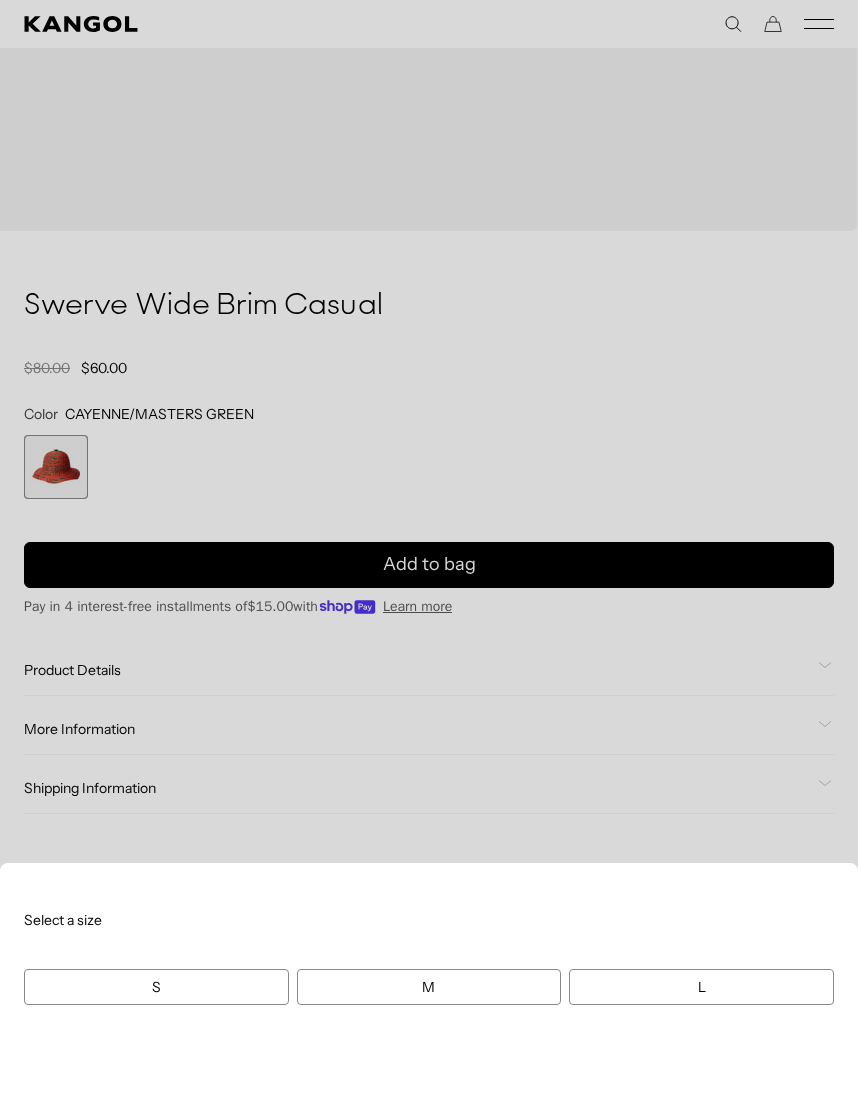 click on "M" at bounding box center [429, 987] 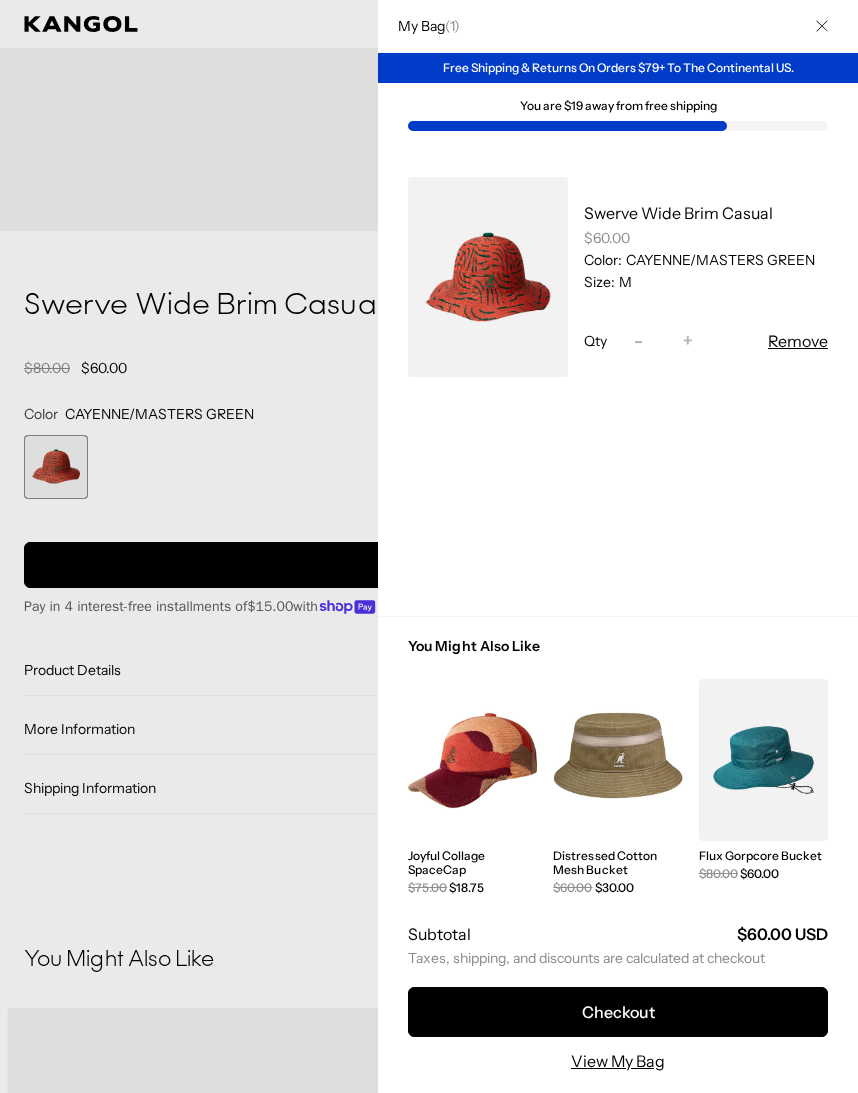 scroll, scrollTop: 0, scrollLeft: 0, axis: both 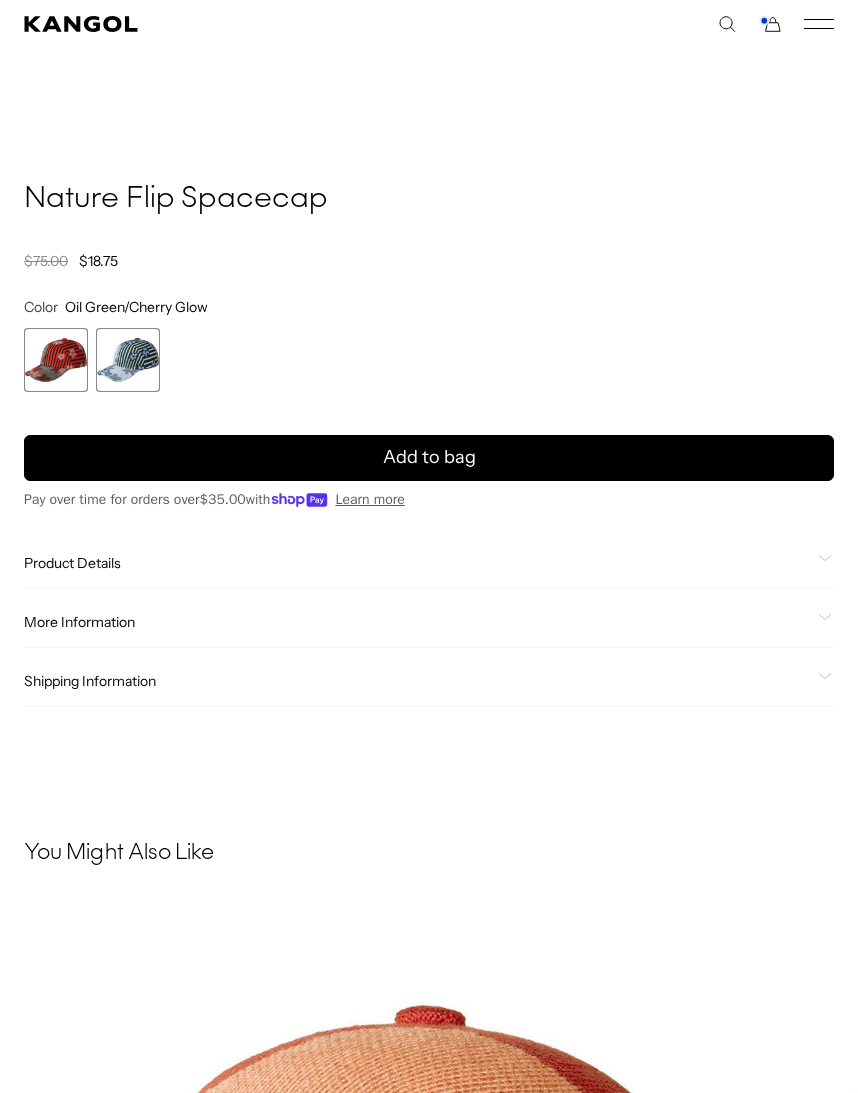 click on "Product Details
The Nature Flip Spacecap is a 4-color knit jacquard that pattern blocks a floral against a classic sharkstooth. The flipped knitting techniques really pop the colors and give this adjustable baseball cap an amazing texture and standout quality. The front is finished with our classic K-roo logo." 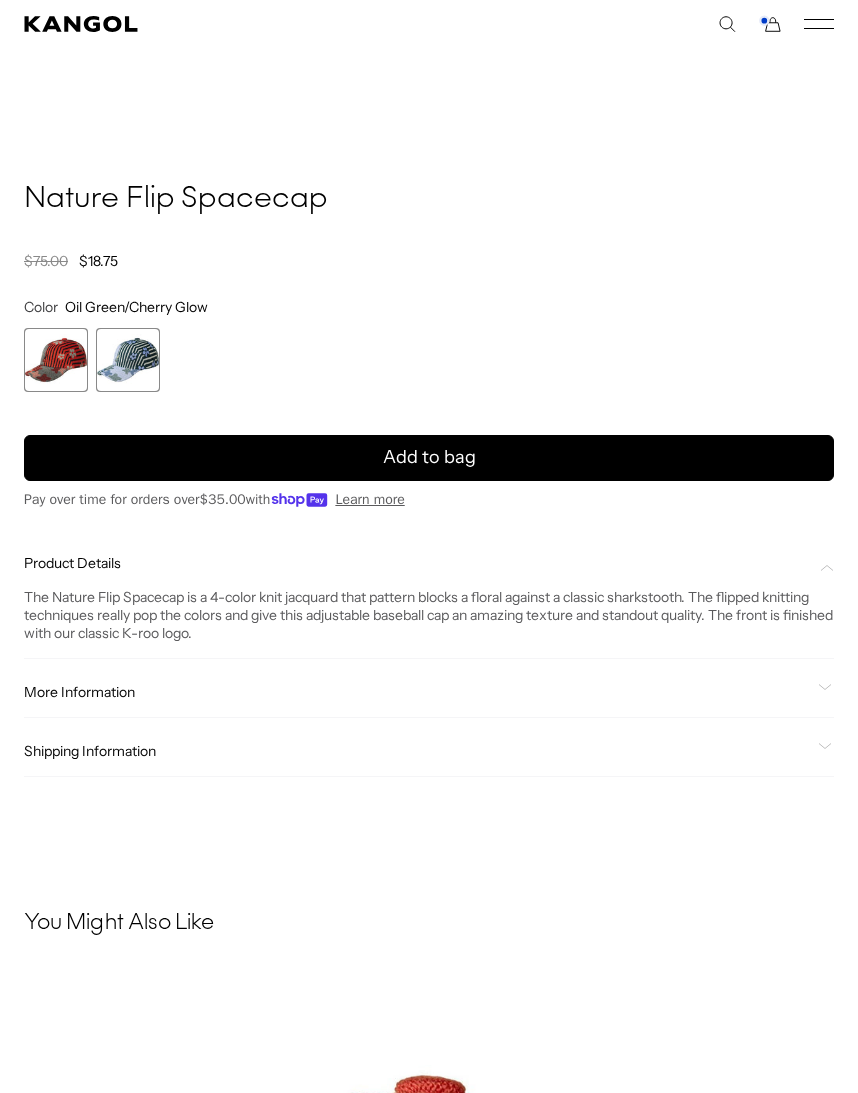 click on "More Information" 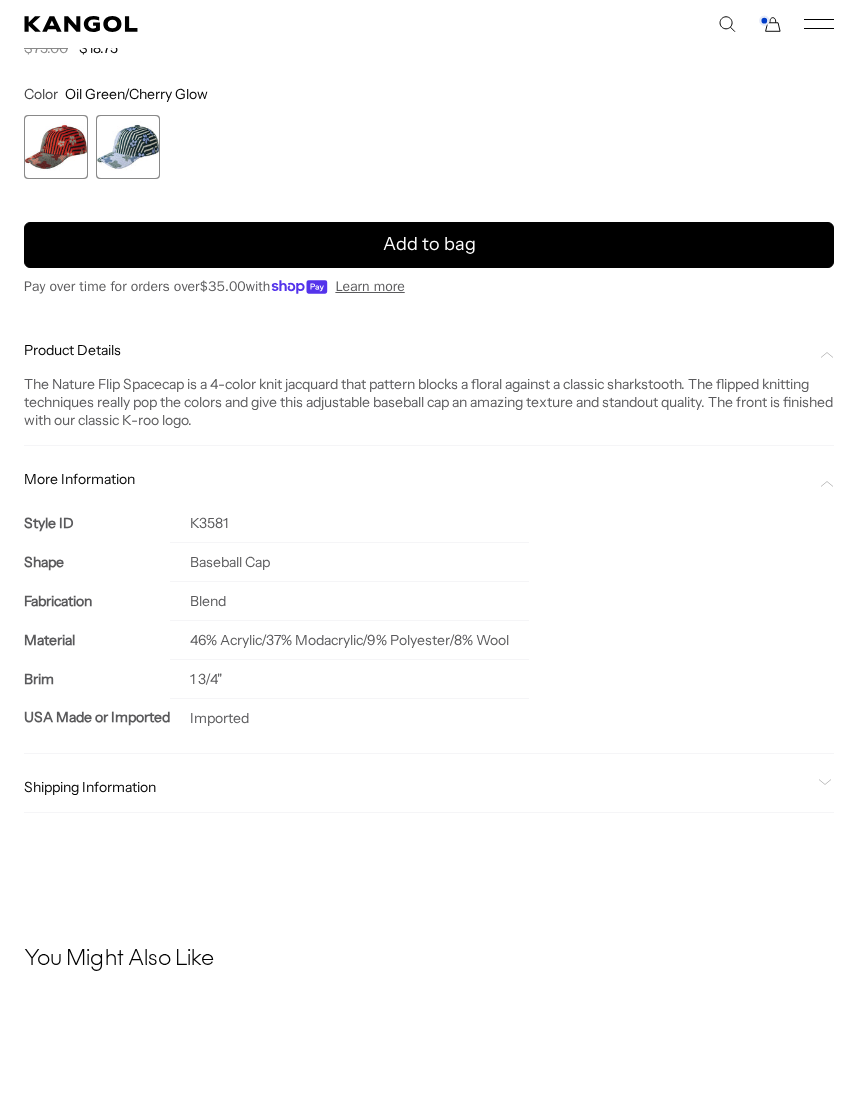 scroll, scrollTop: 1488, scrollLeft: 0, axis: vertical 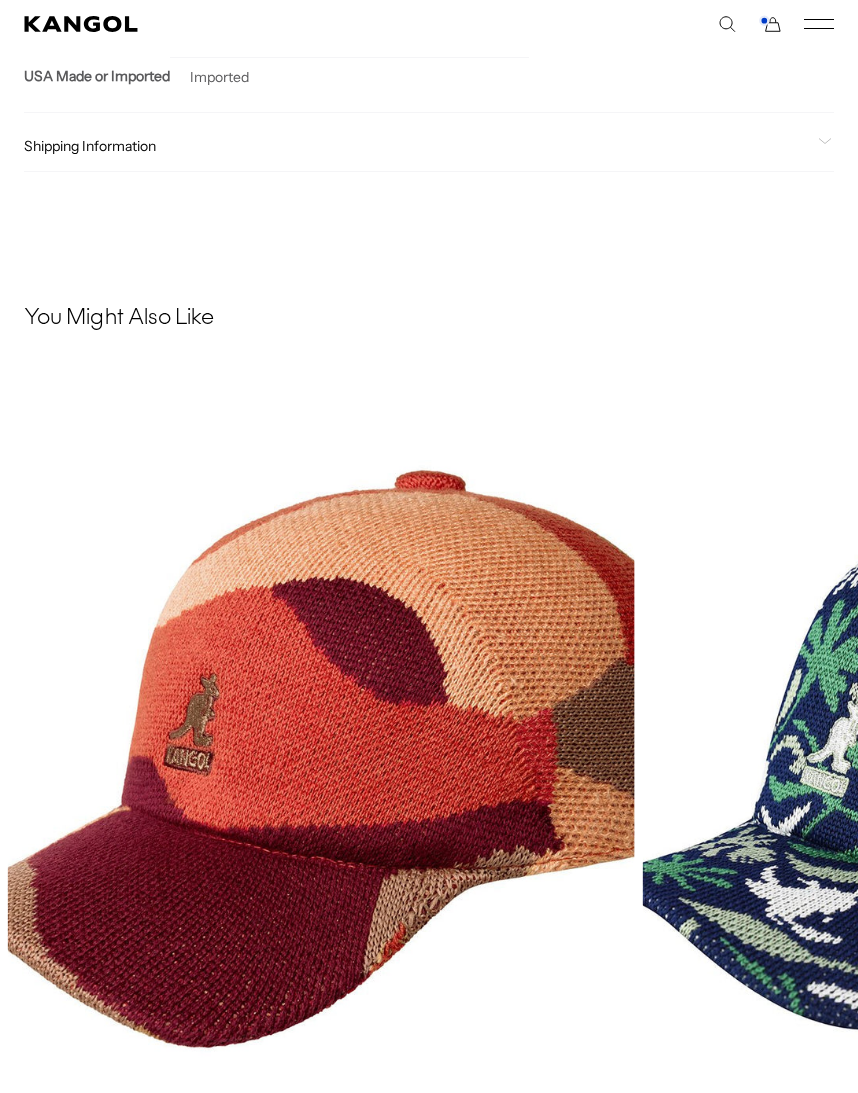click at bounding box center (0, 0) 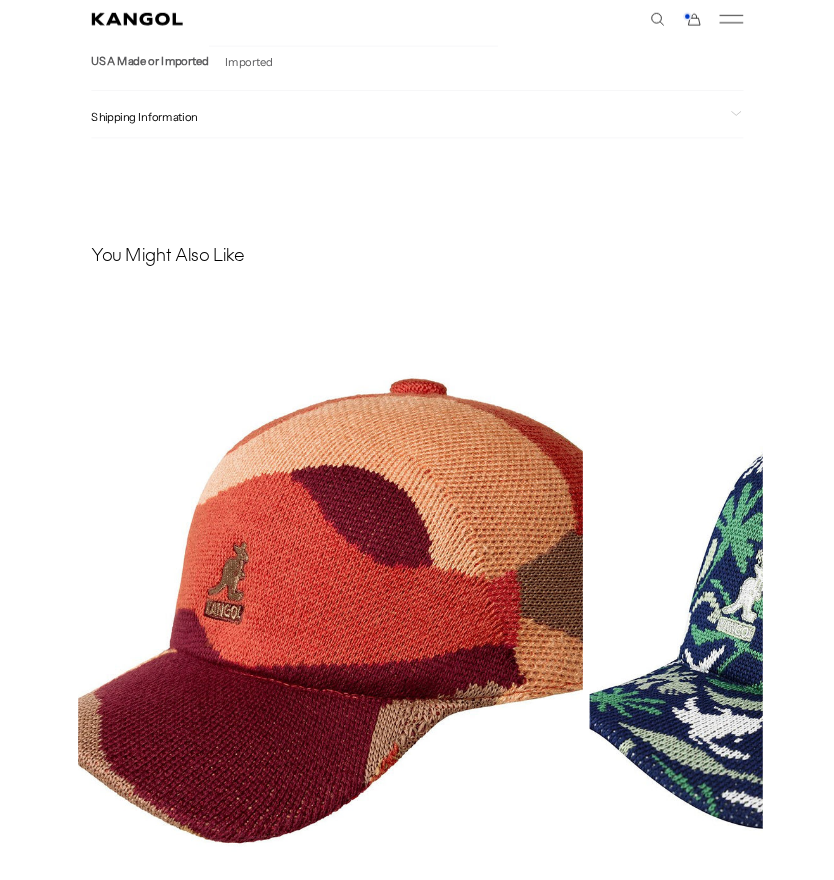 scroll, scrollTop: 1978, scrollLeft: 1, axis: both 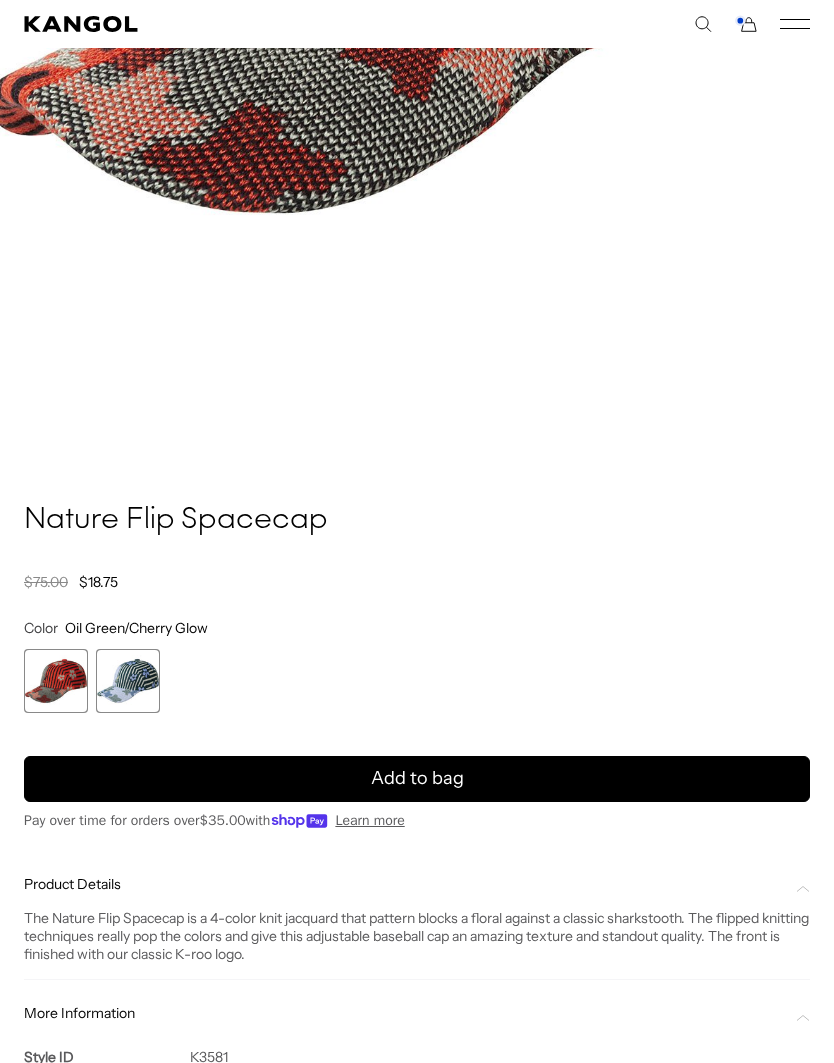 click on "Add to bag" at bounding box center [417, 779] 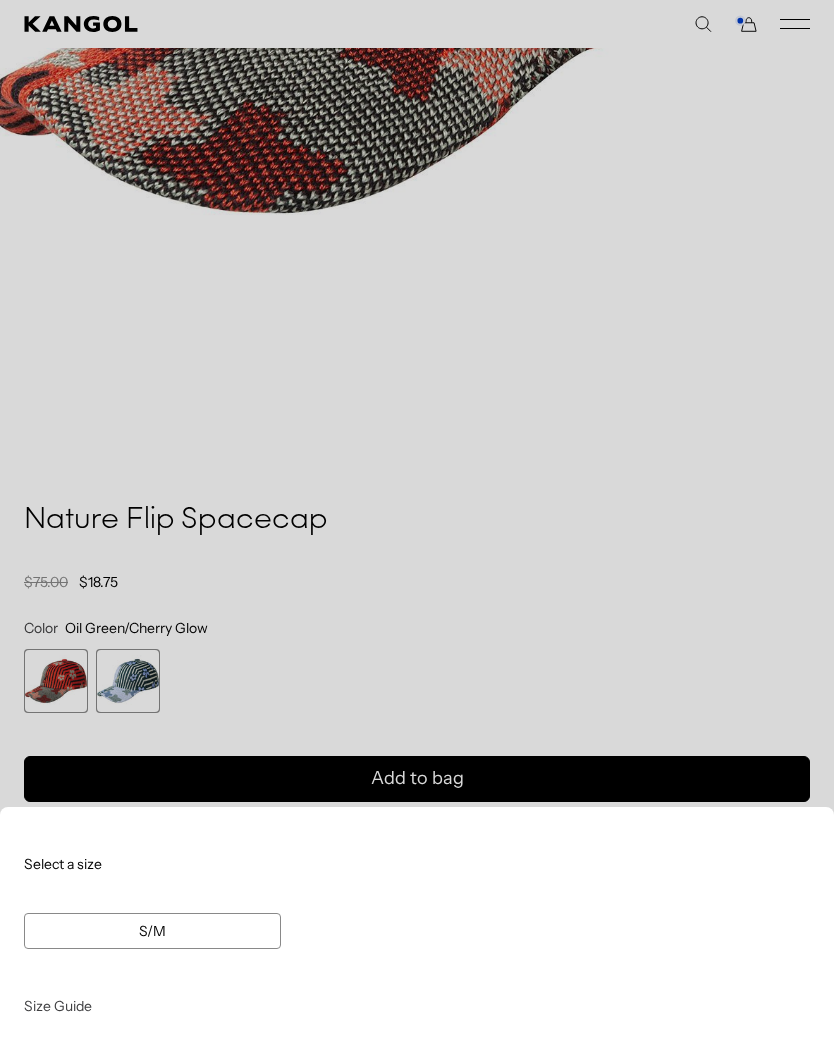 scroll, scrollTop: 0, scrollLeft: 0, axis: both 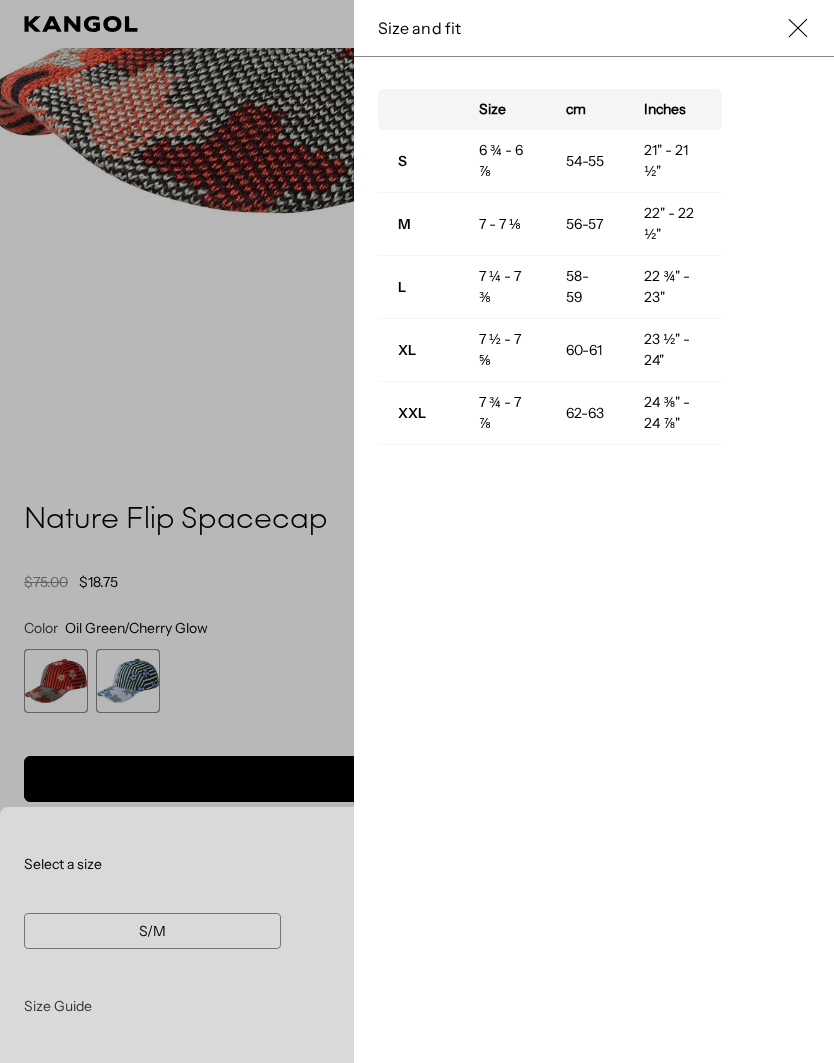 click at bounding box center [417, 531] 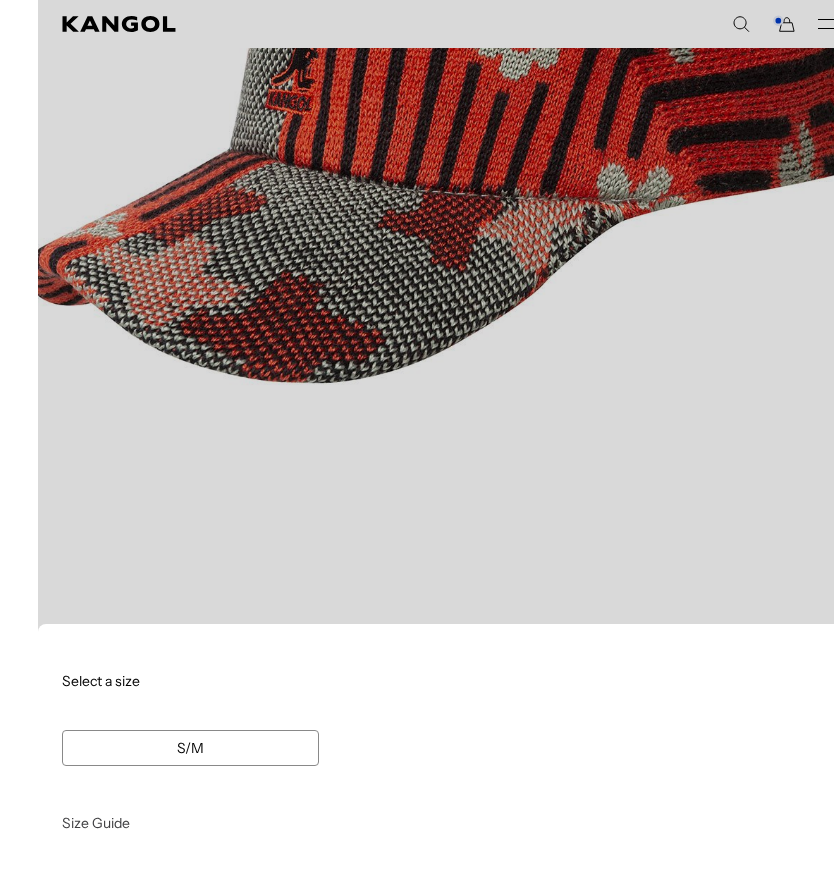 scroll, scrollTop: 401, scrollLeft: 0, axis: vertical 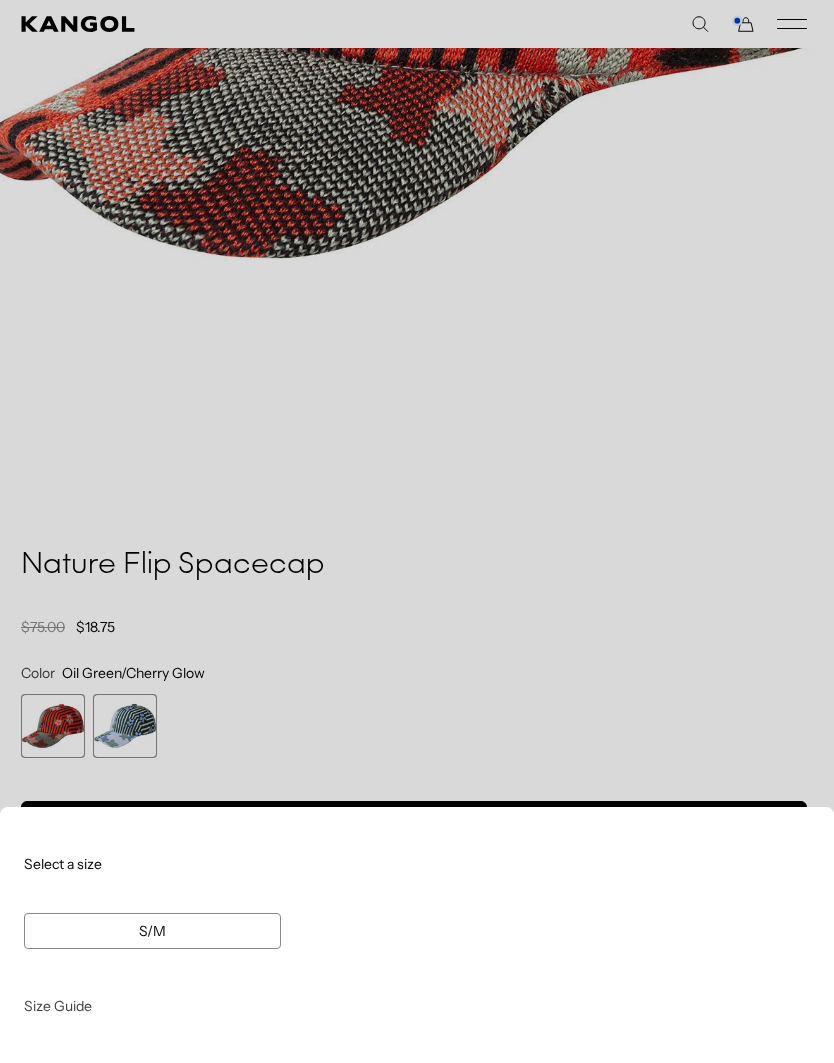 click on "S/M" at bounding box center [152, 931] 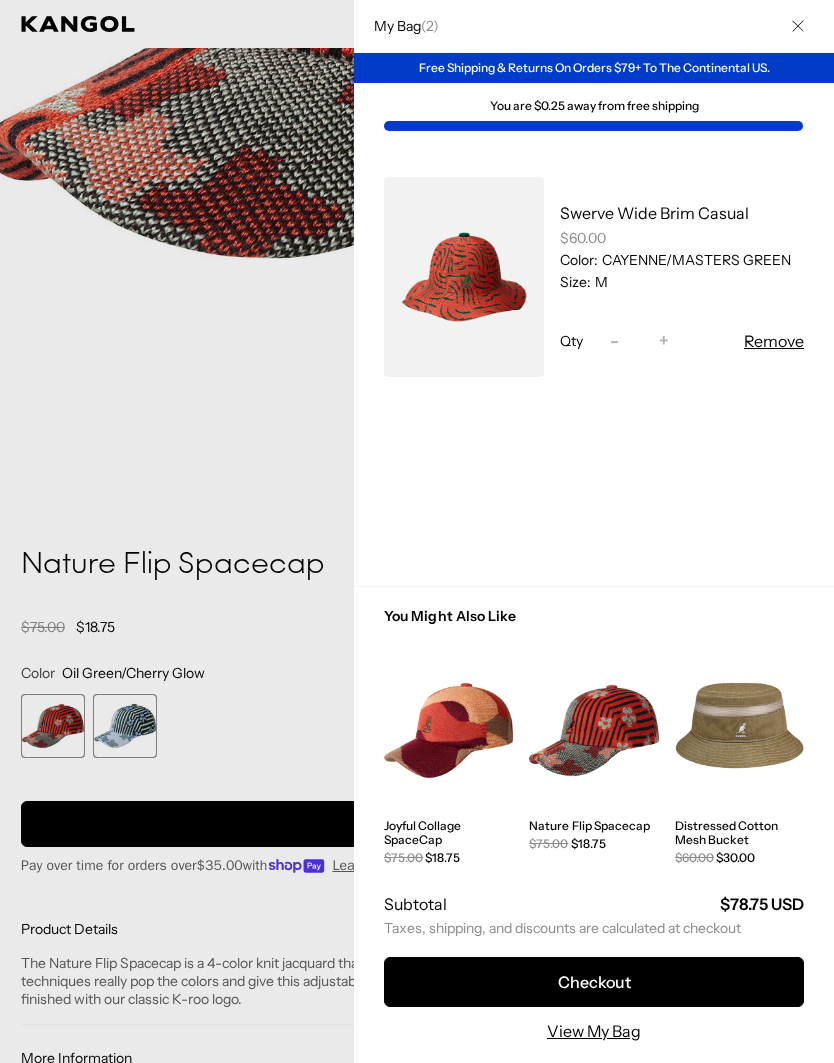 scroll, scrollTop: 0, scrollLeft: 0, axis: both 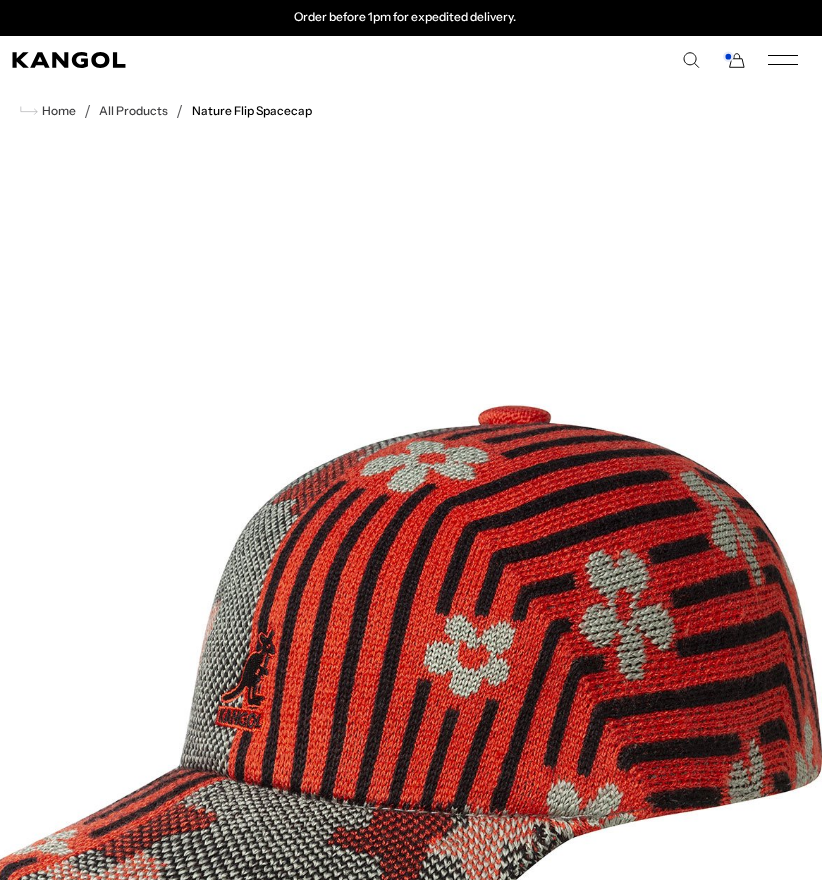 click 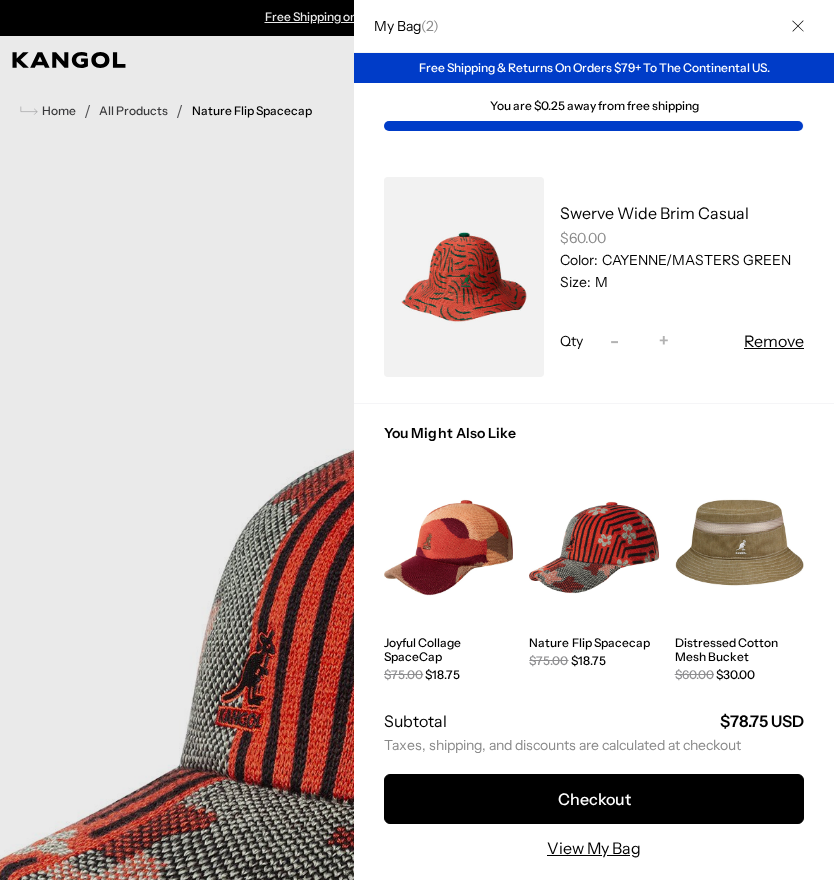 click on "View My Bag" at bounding box center (594, 848) 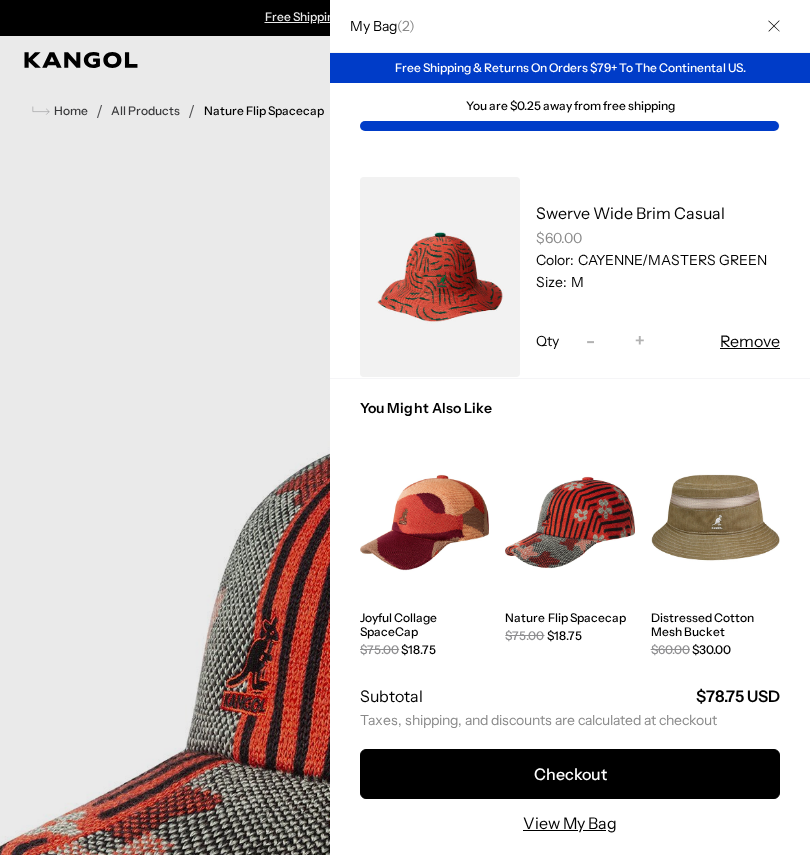 scroll, scrollTop: 7, scrollLeft: 12, axis: both 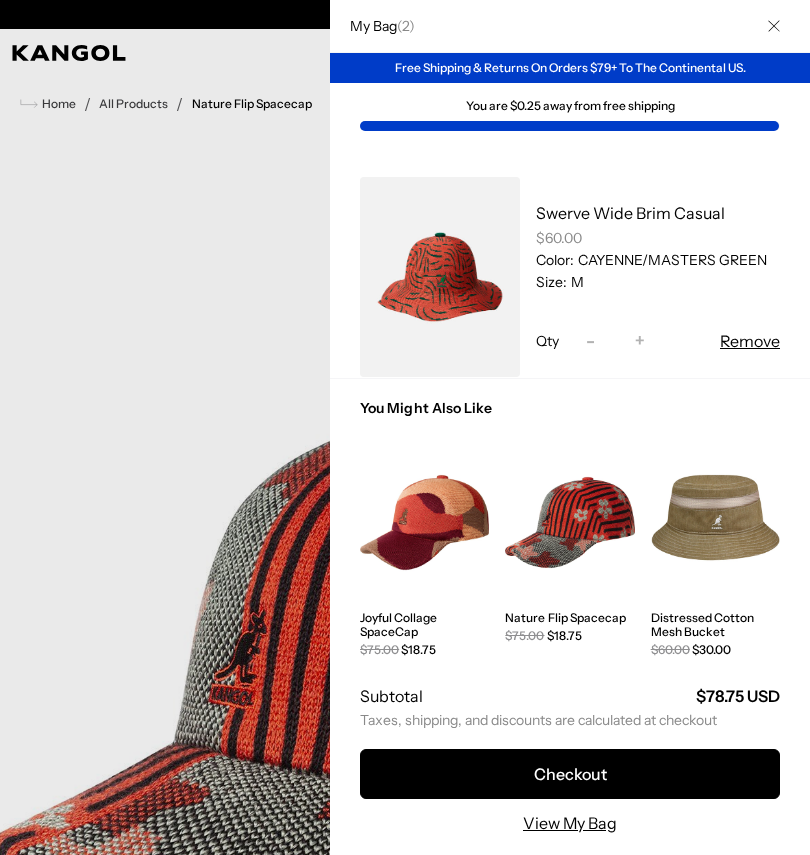 click at bounding box center (405, 427) 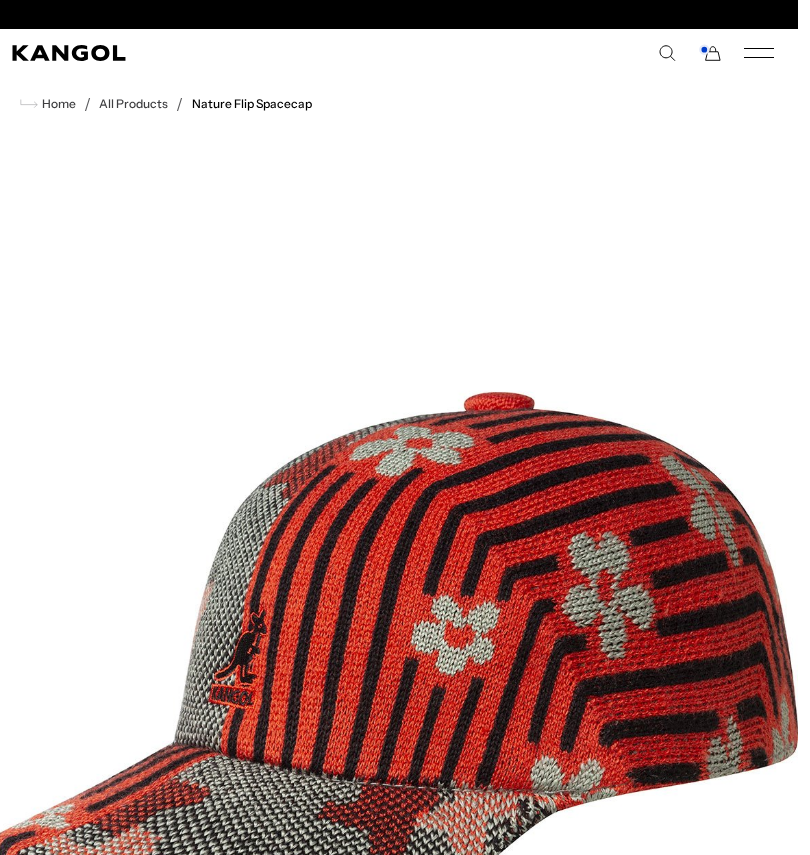 scroll, scrollTop: 0, scrollLeft: 0, axis: both 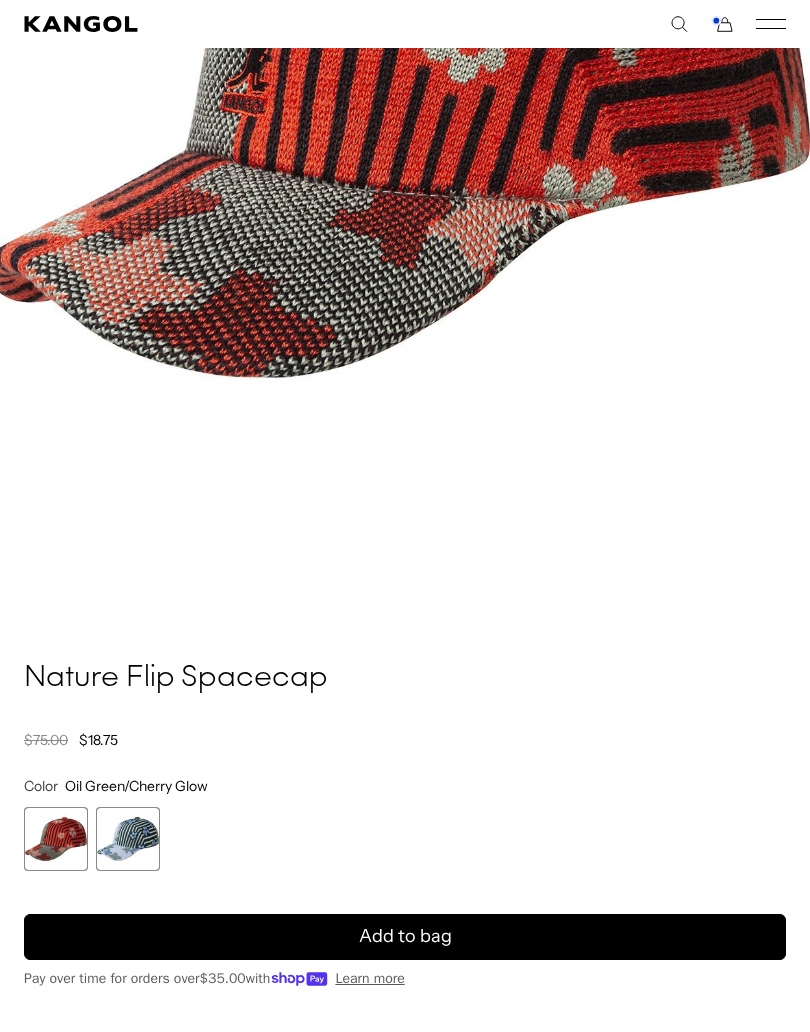click on "Add to bag" at bounding box center (405, 937) 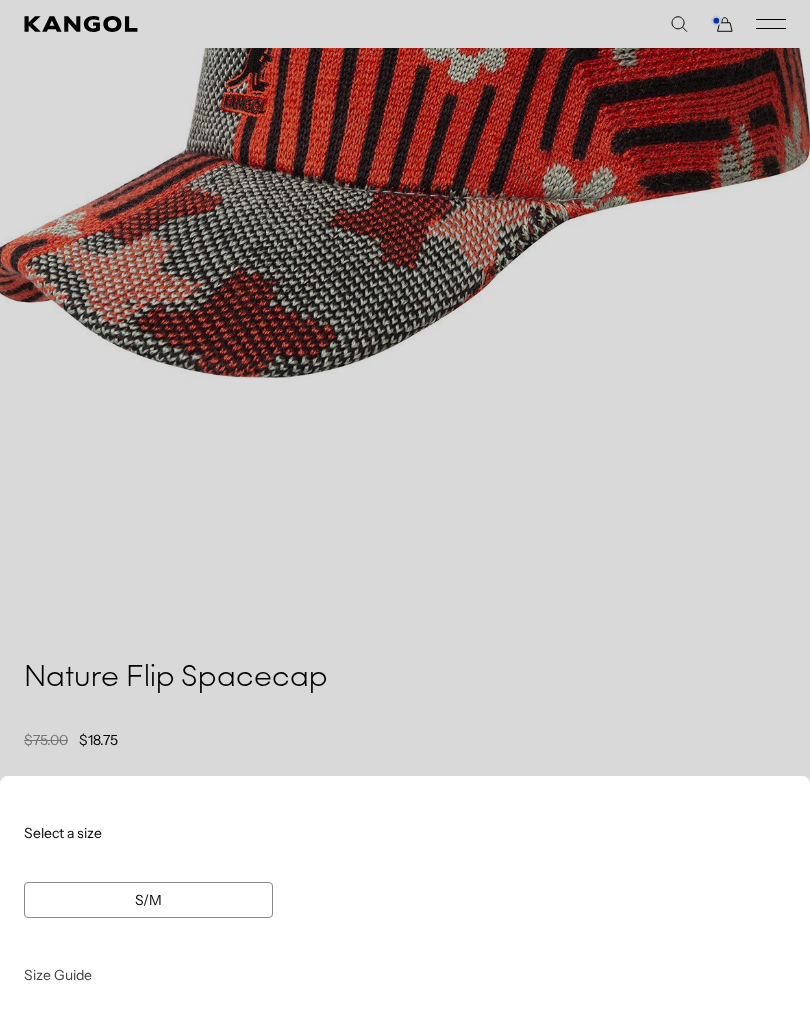 click on "S/M" at bounding box center (148, 900) 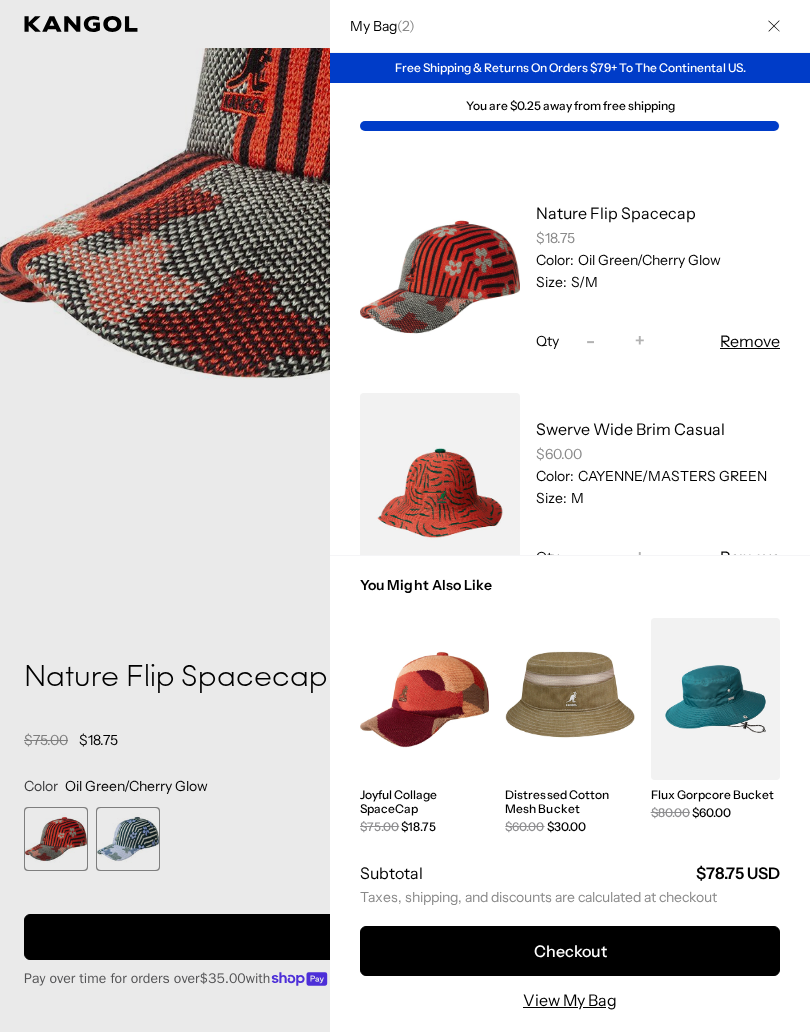 scroll, scrollTop: 0, scrollLeft: 0, axis: both 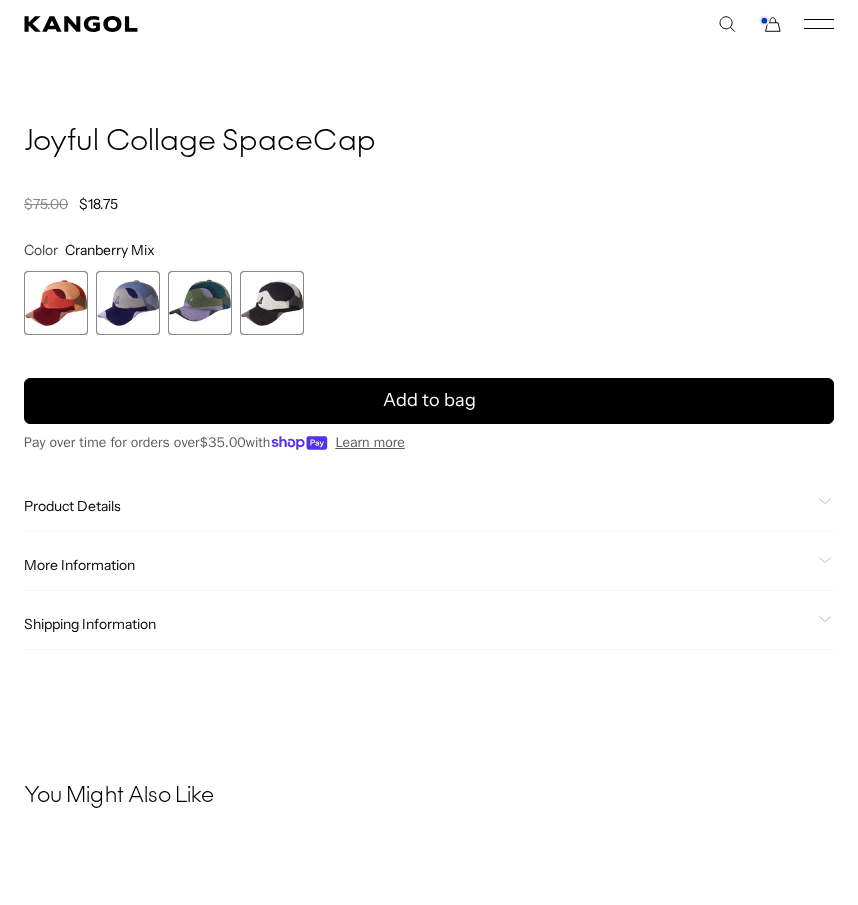 click on "More Information" 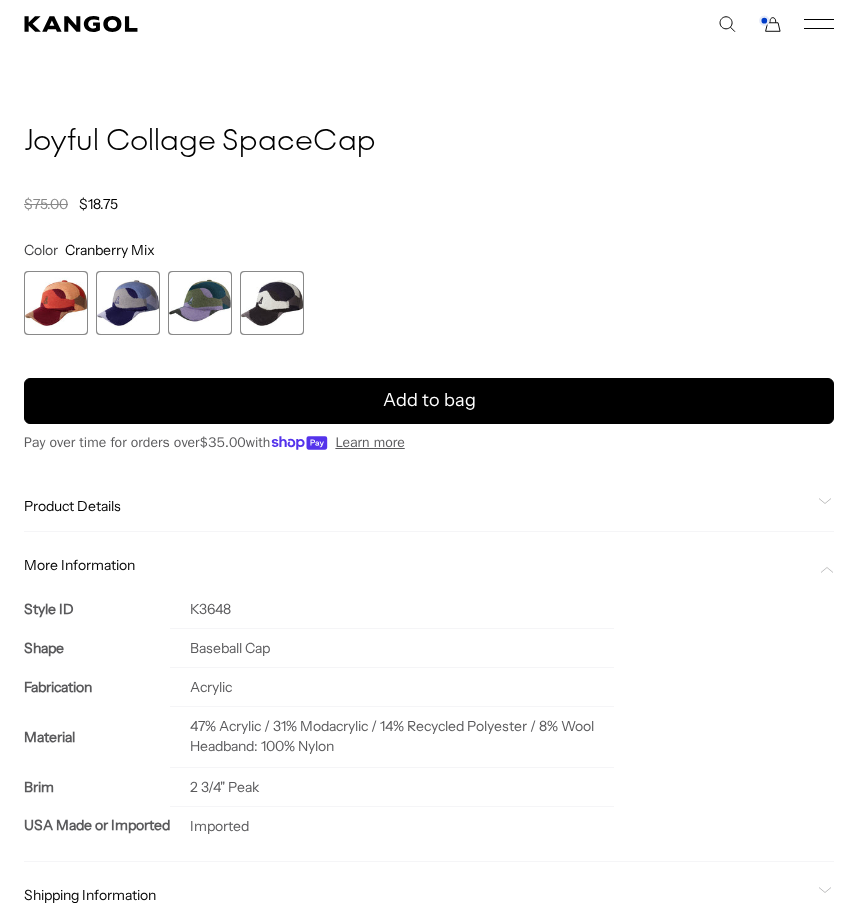 scroll, scrollTop: 0, scrollLeft: 412, axis: horizontal 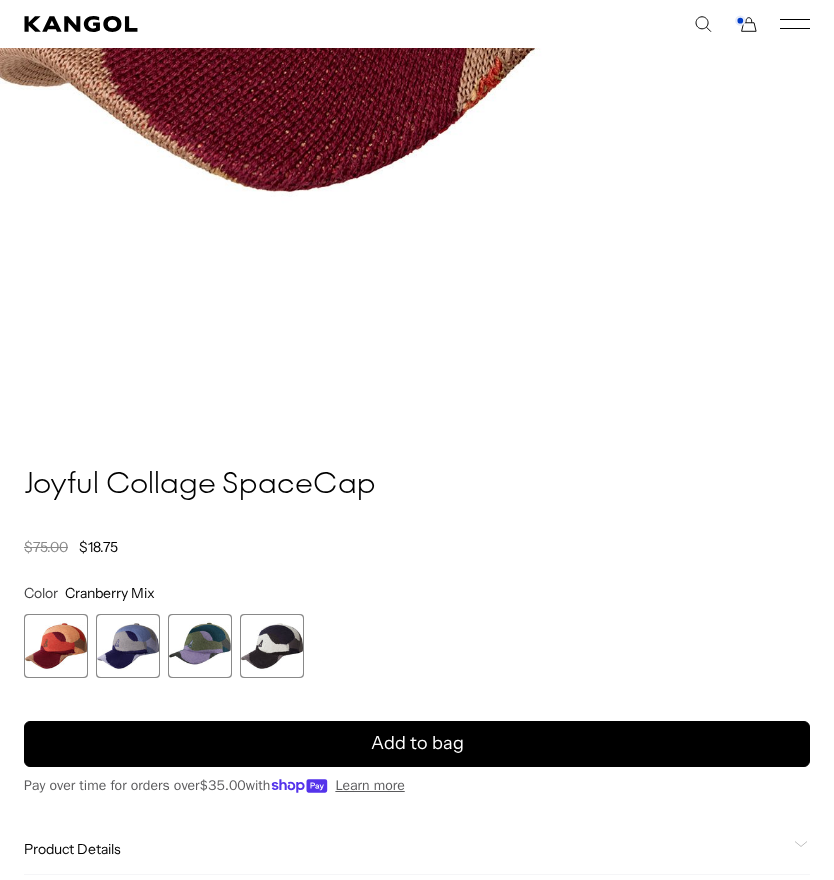click on "Add to bag" at bounding box center [417, 744] 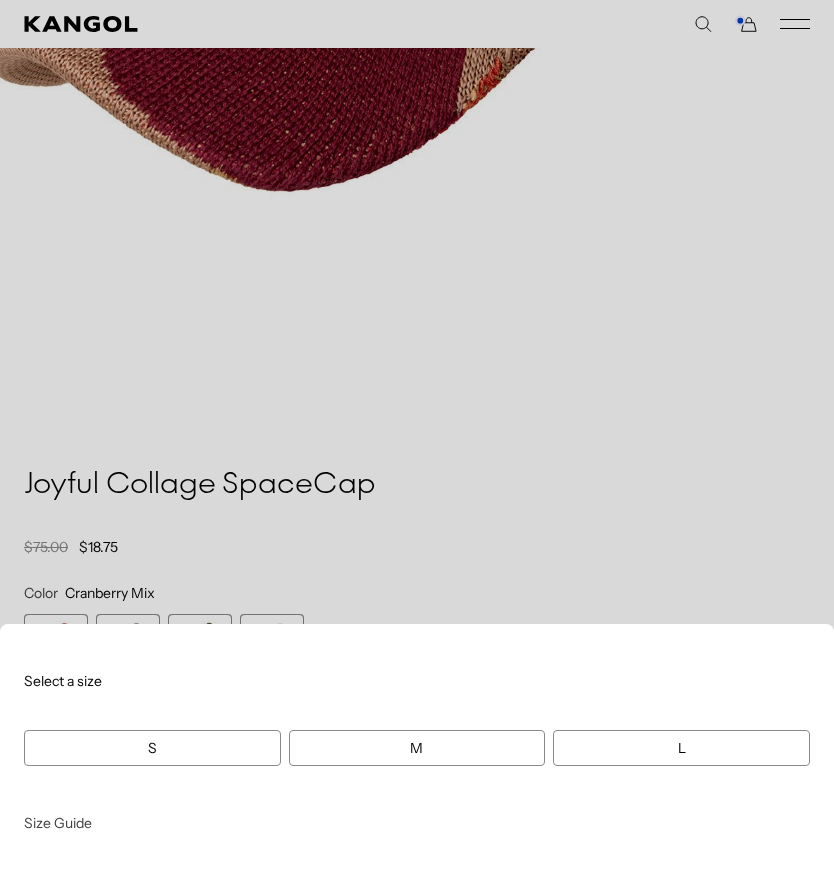 scroll, scrollTop: 0, scrollLeft: 412, axis: horizontal 